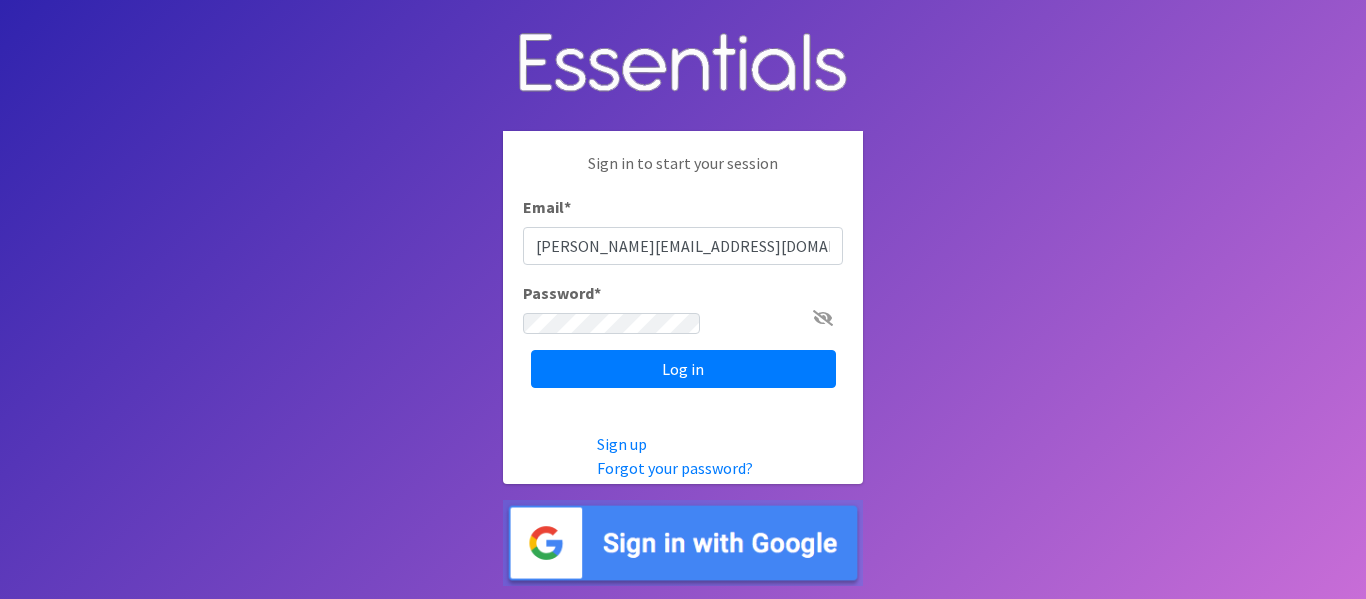 scroll, scrollTop: 0, scrollLeft: 0, axis: both 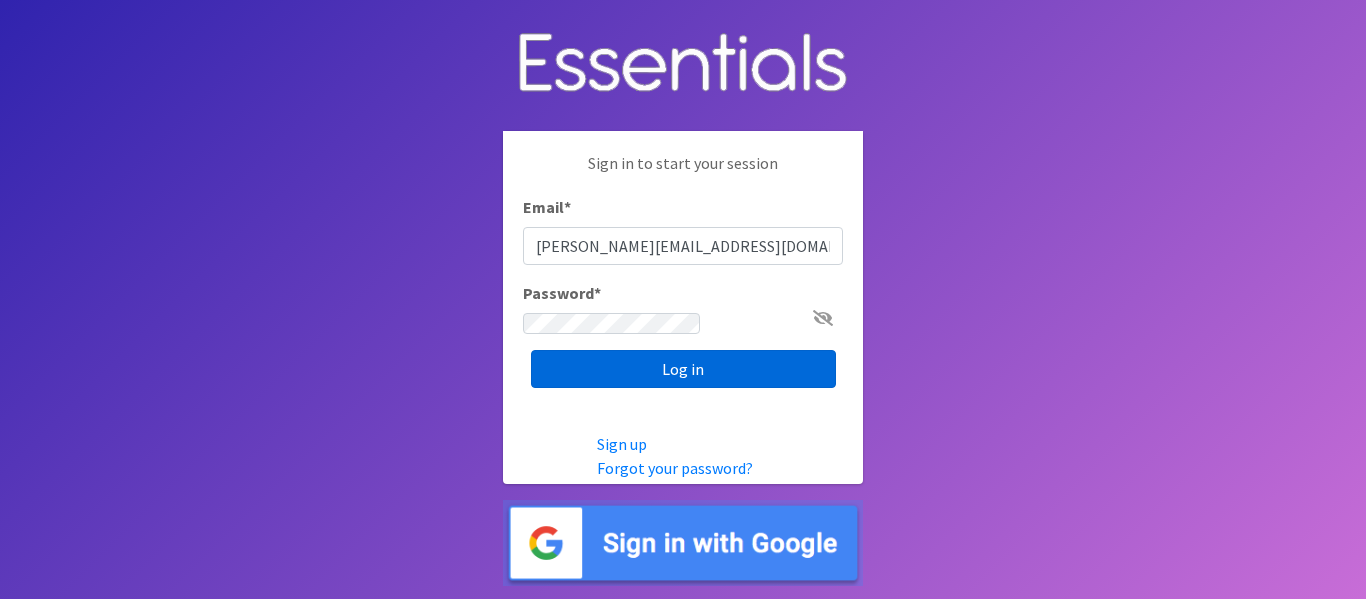 click on "Log in" at bounding box center [683, 369] 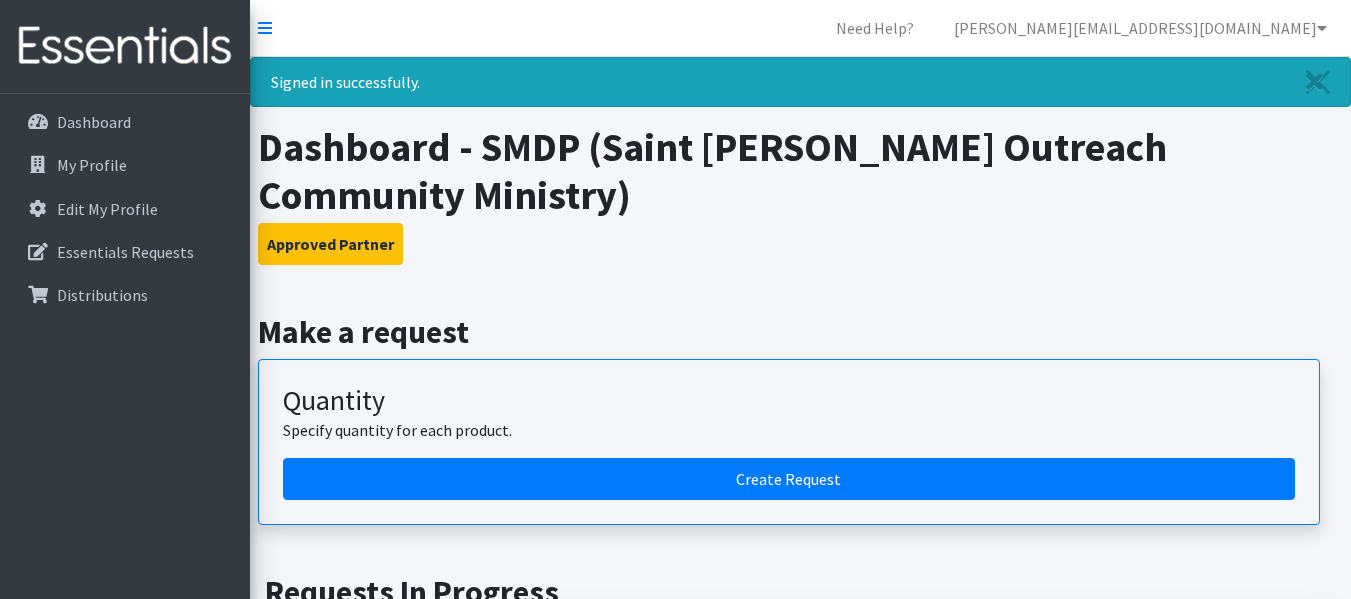 scroll, scrollTop: 0, scrollLeft: 0, axis: both 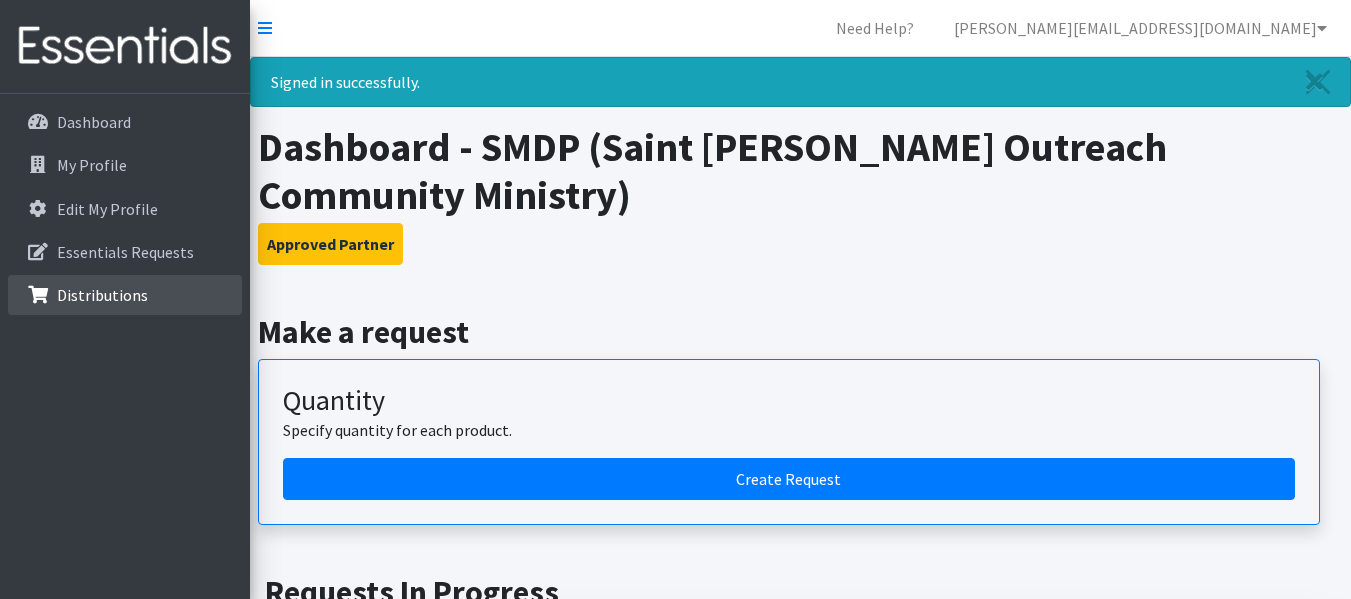 click on "Distributions" at bounding box center (102, 295) 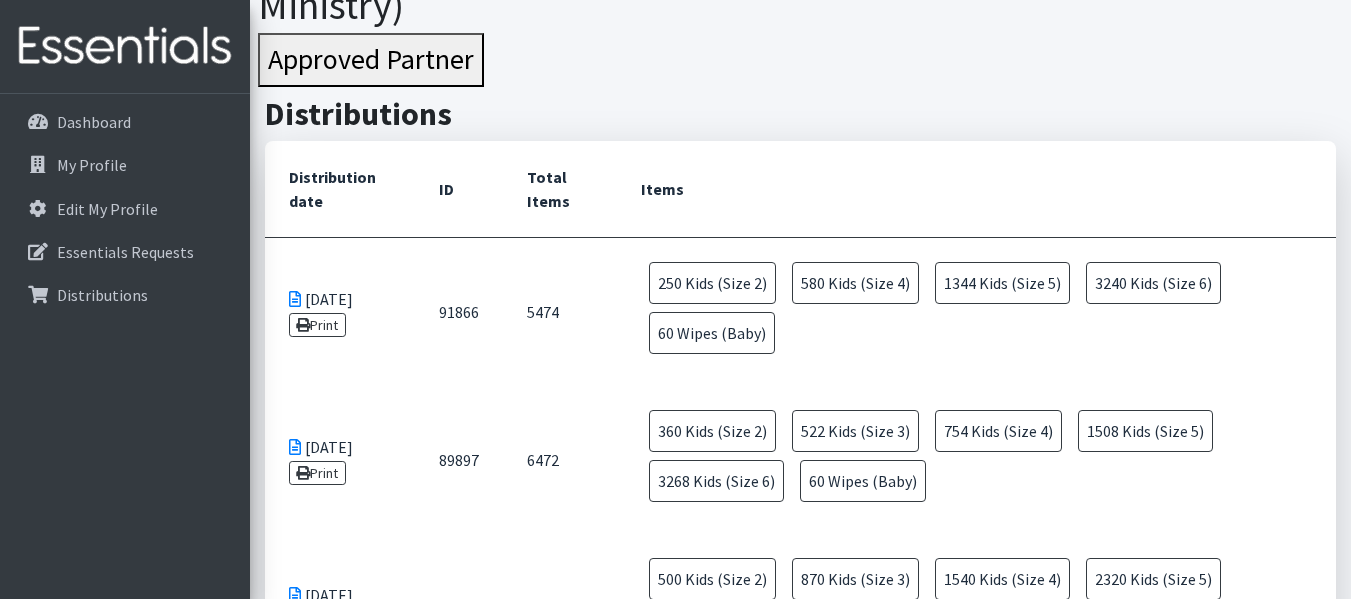 scroll, scrollTop: 139, scrollLeft: 0, axis: vertical 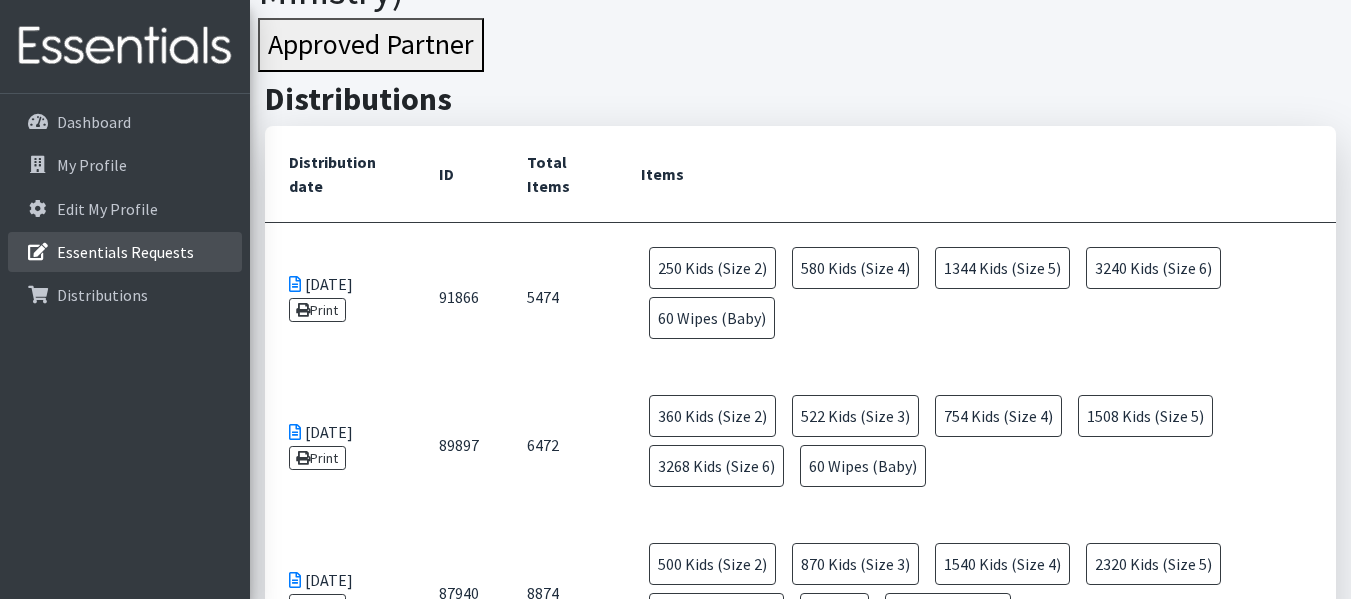 click on "Essentials Requests" at bounding box center (125, 252) 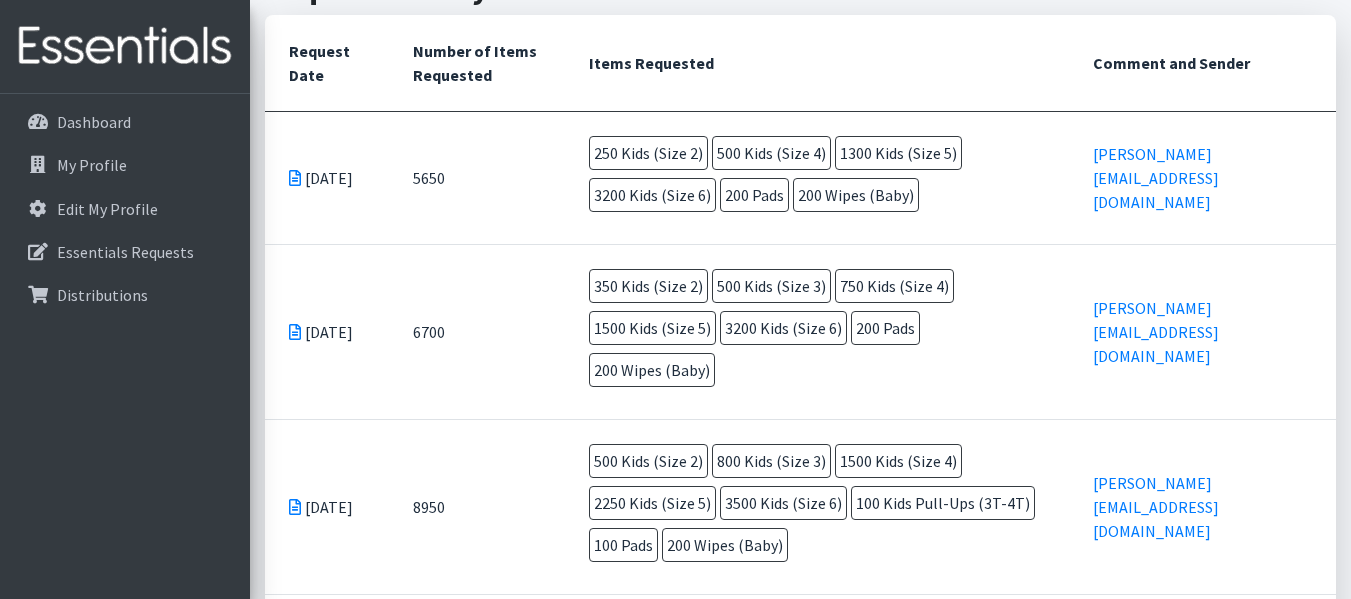 scroll, scrollTop: 543, scrollLeft: 0, axis: vertical 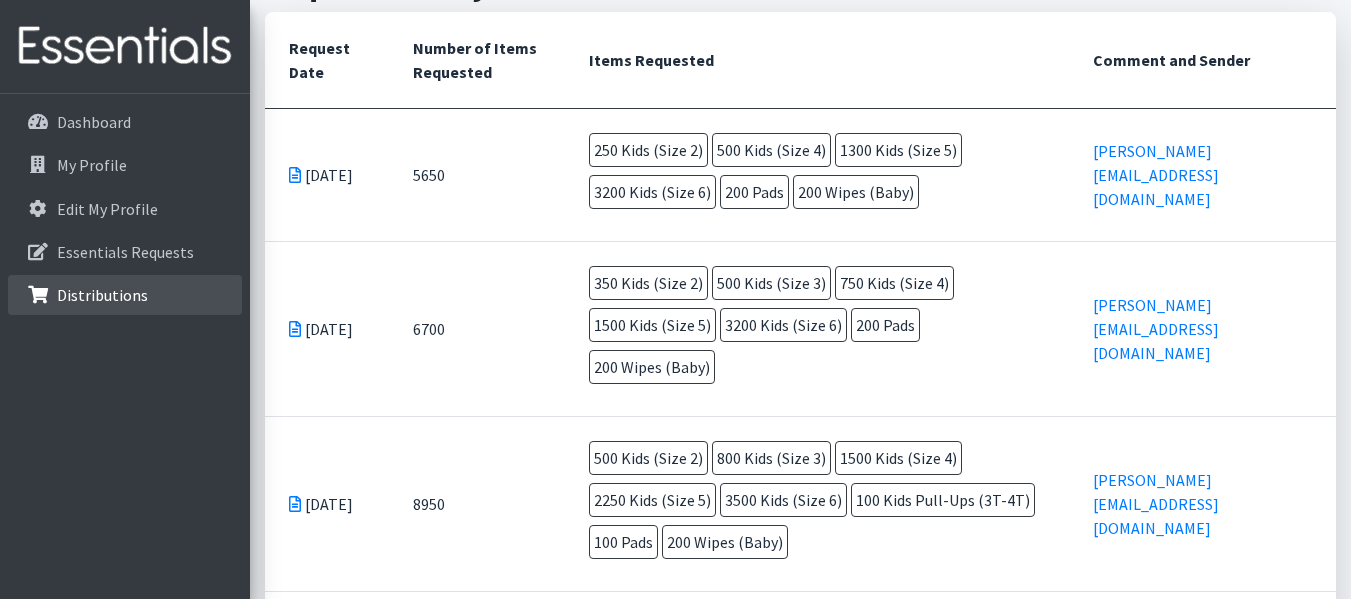 click on "Distributions" at bounding box center [102, 295] 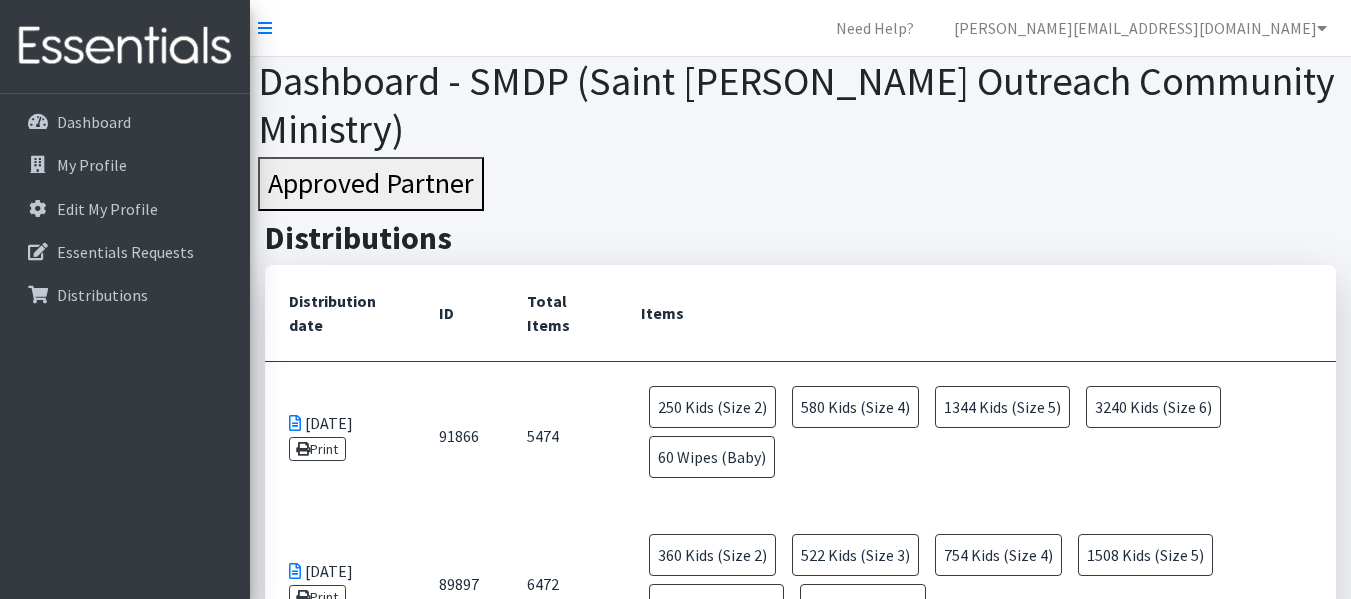 scroll, scrollTop: 0, scrollLeft: 0, axis: both 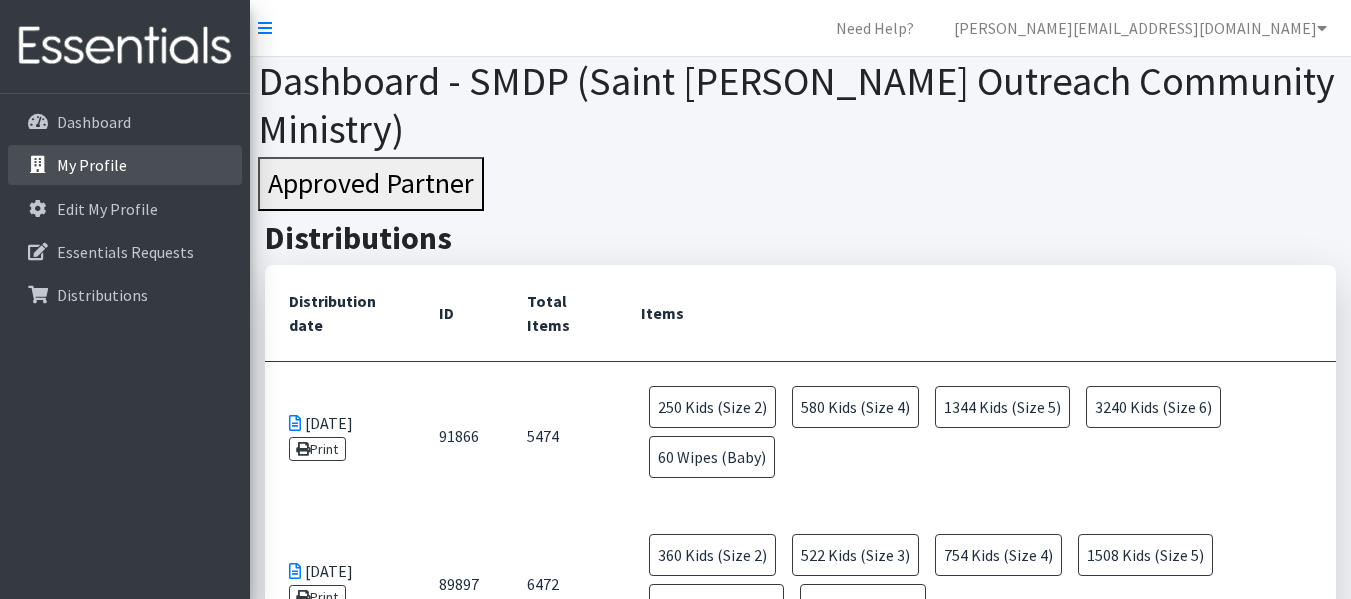 click on "My Profile" at bounding box center [92, 165] 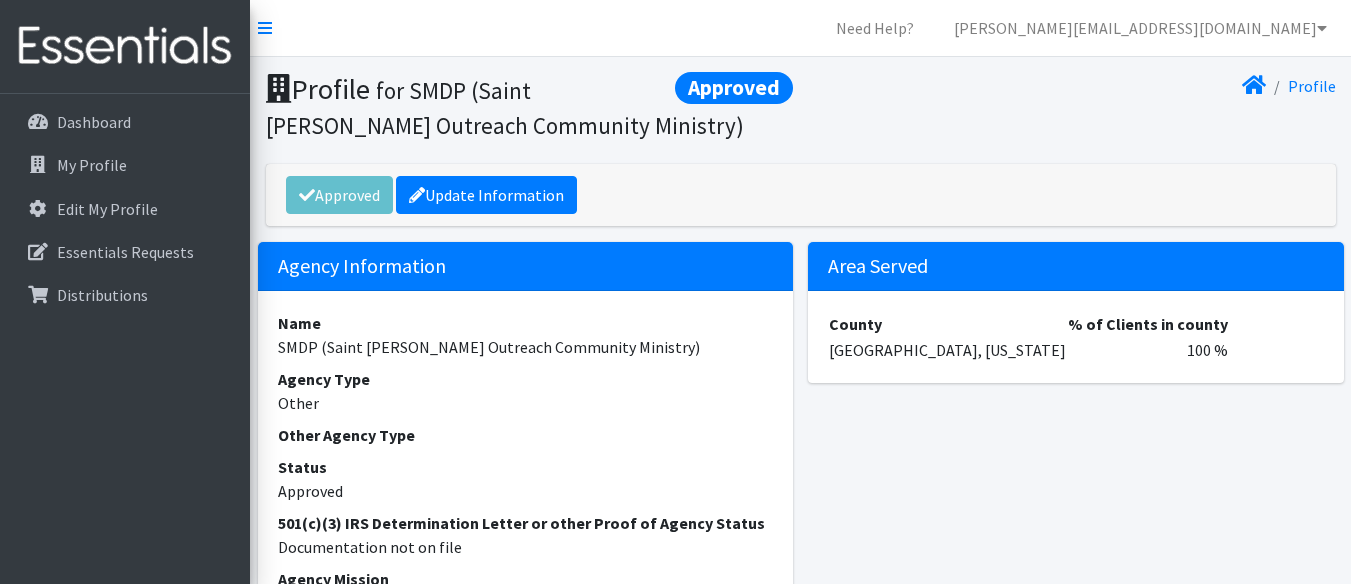scroll, scrollTop: 0, scrollLeft: 0, axis: both 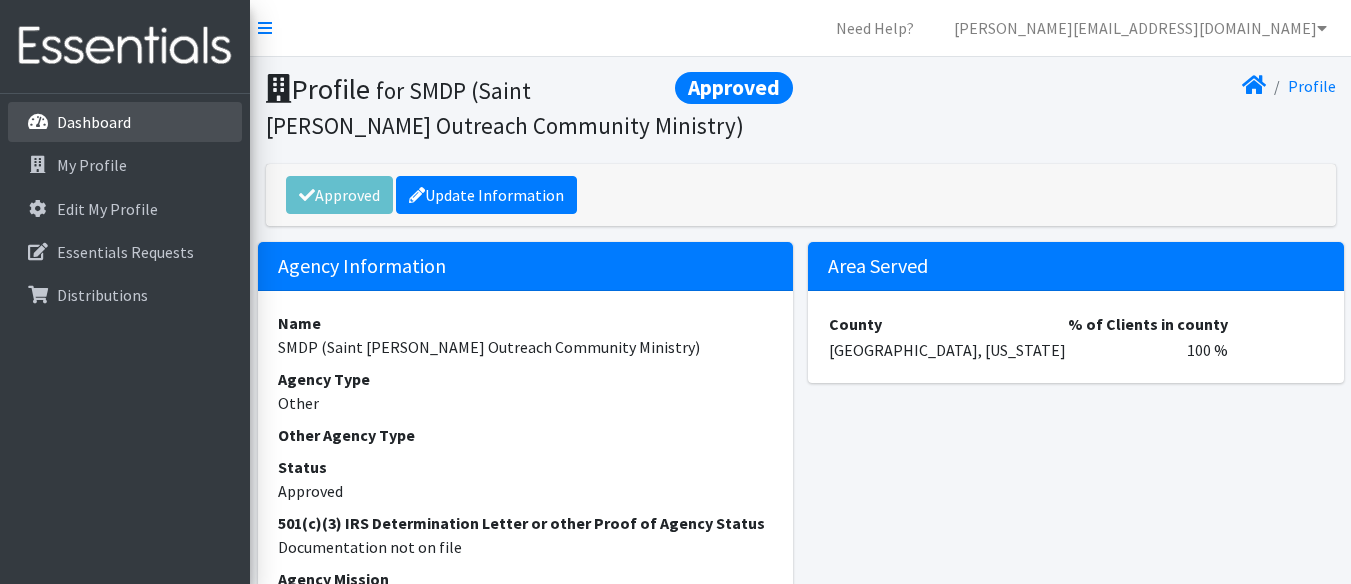 click on "Dashboard" at bounding box center (94, 122) 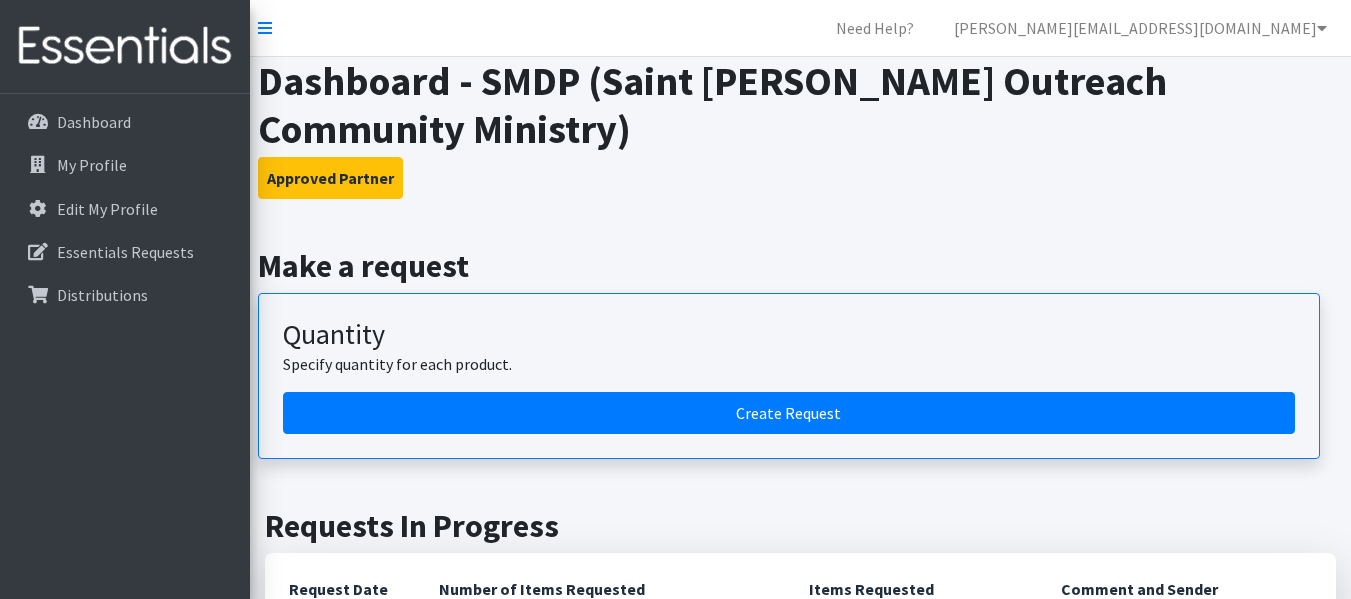 scroll, scrollTop: 0, scrollLeft: 0, axis: both 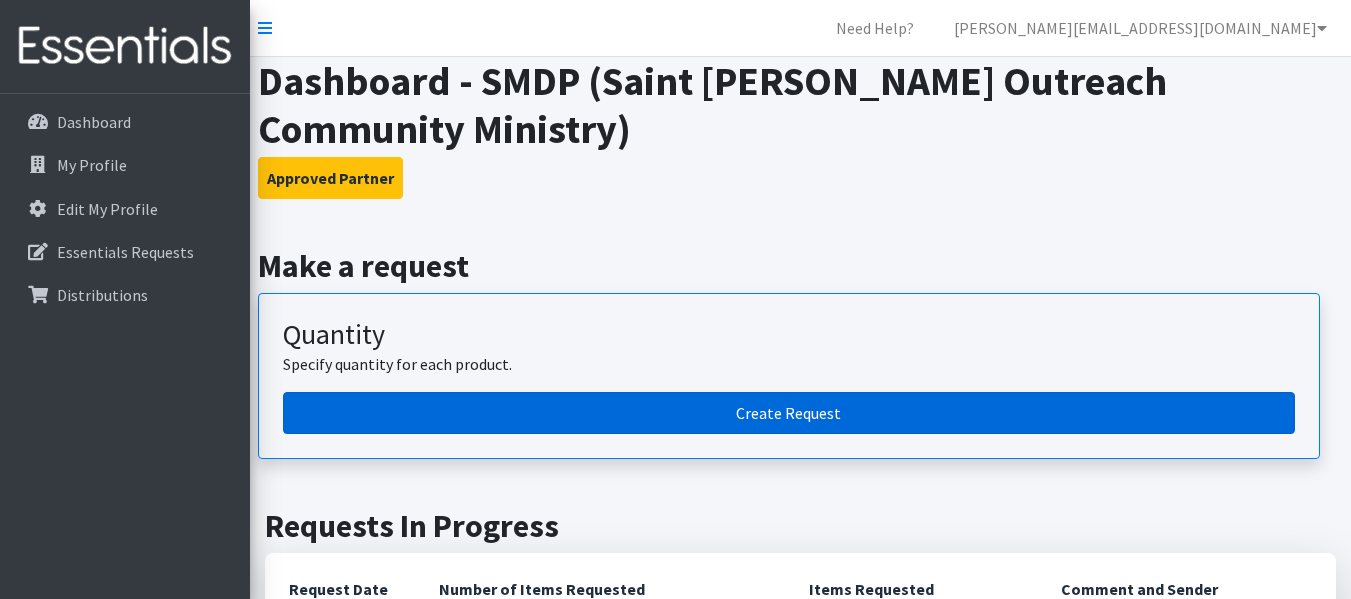 click on "Create Request" at bounding box center (789, 413) 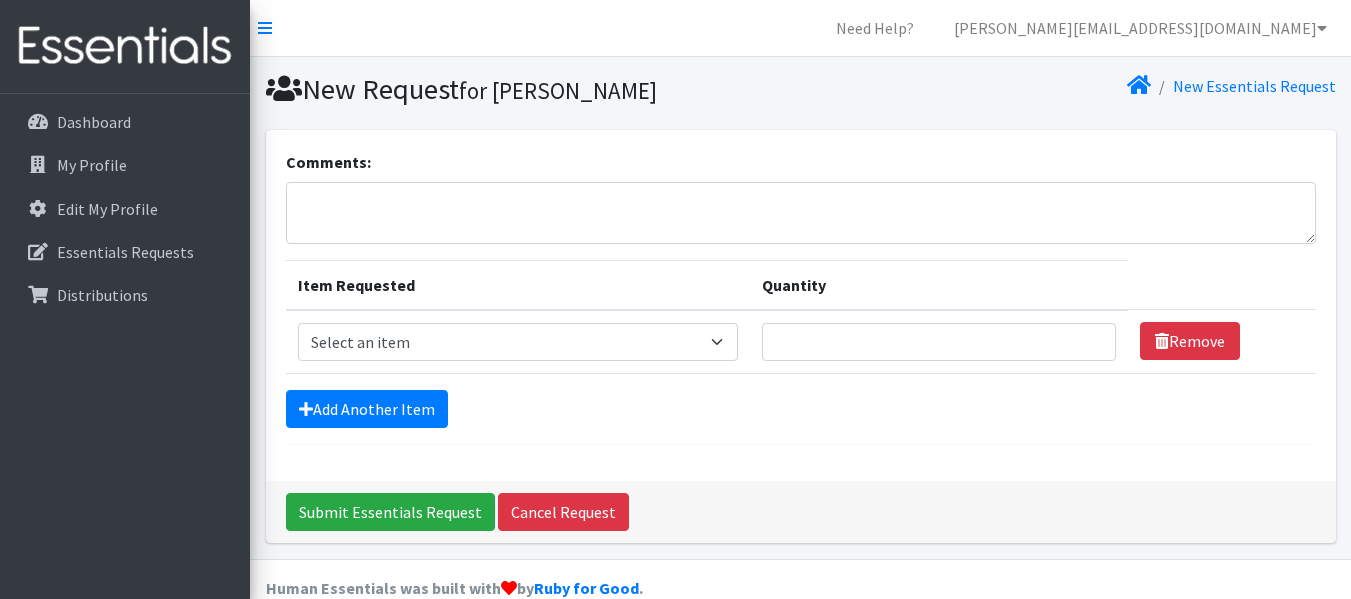 scroll, scrollTop: 0, scrollLeft: 0, axis: both 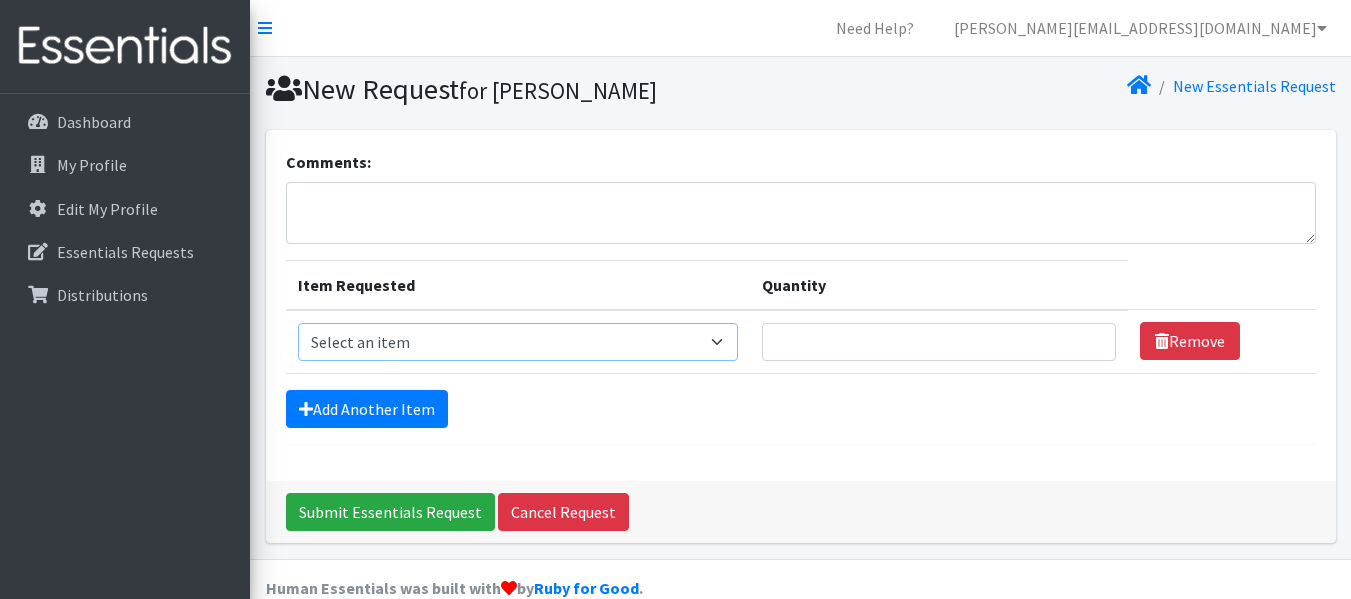 click on "Select an item
Baby Food
Children's Disposable Underwear L/XL
Kids (Newborn)
Kids (Preemie)
Kids (Size 1)
Kids (Size 2)
Kids (Size 3)
Kids (Size 4)
Kids (Size 5)
Kids (Size 6)
Kids (Size 7)
Kids (Size 8)
Kids Pull-Ups (2T-3T)
Kids Pull-Ups (3T-4T)
Kids Pull-Ups (4T-5T)
Pads
Wipes (Baby)" at bounding box center (518, 342) 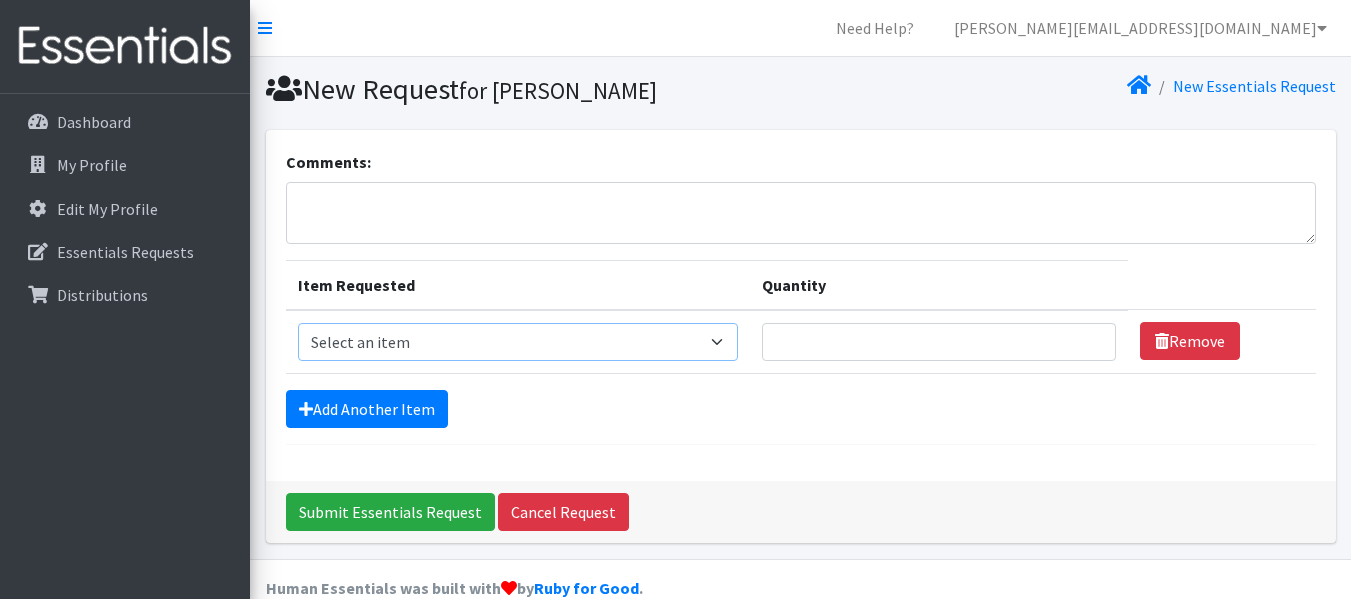 select on "10061" 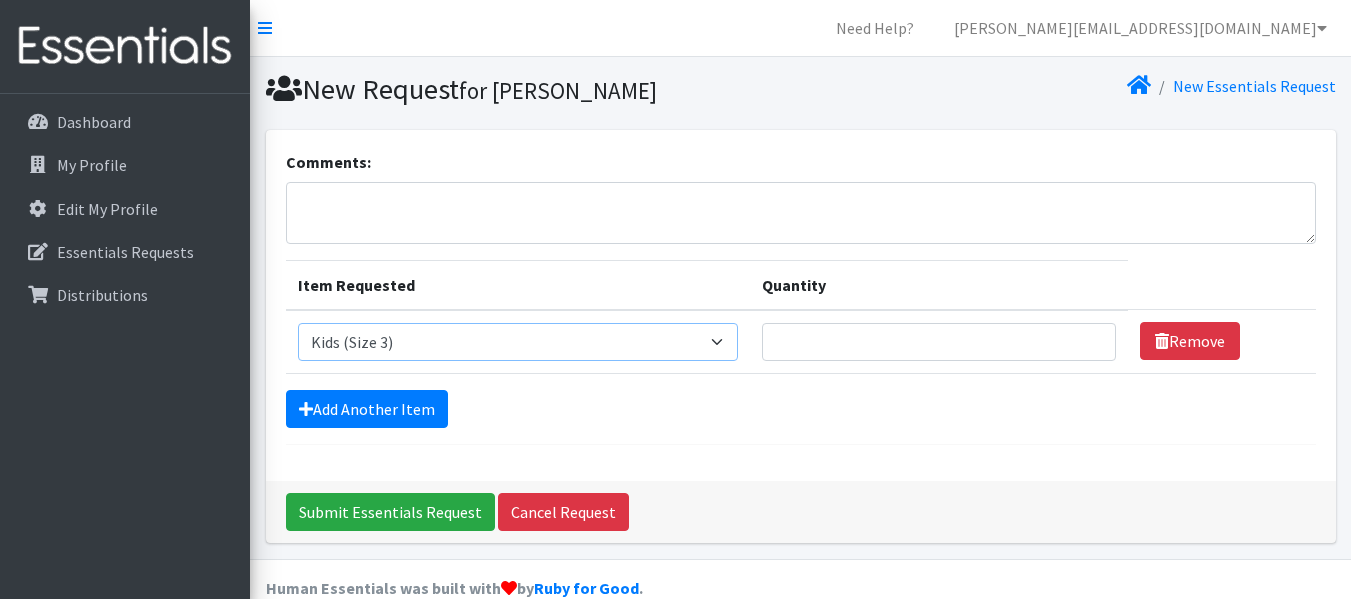 click on "Select an item
Baby Food
Children's Disposable Underwear L/XL
Kids (Newborn)
Kids (Preemie)
Kids (Size 1)
Kids (Size 2)
Kids (Size 3)
Kids (Size 4)
Kids (Size 5)
Kids (Size 6)
Kids (Size 7)
Kids (Size 8)
Kids Pull-Ups (2T-3T)
Kids Pull-Ups (3T-4T)
Kids Pull-Ups (4T-5T)
Pads
Wipes (Baby)" at bounding box center [518, 342] 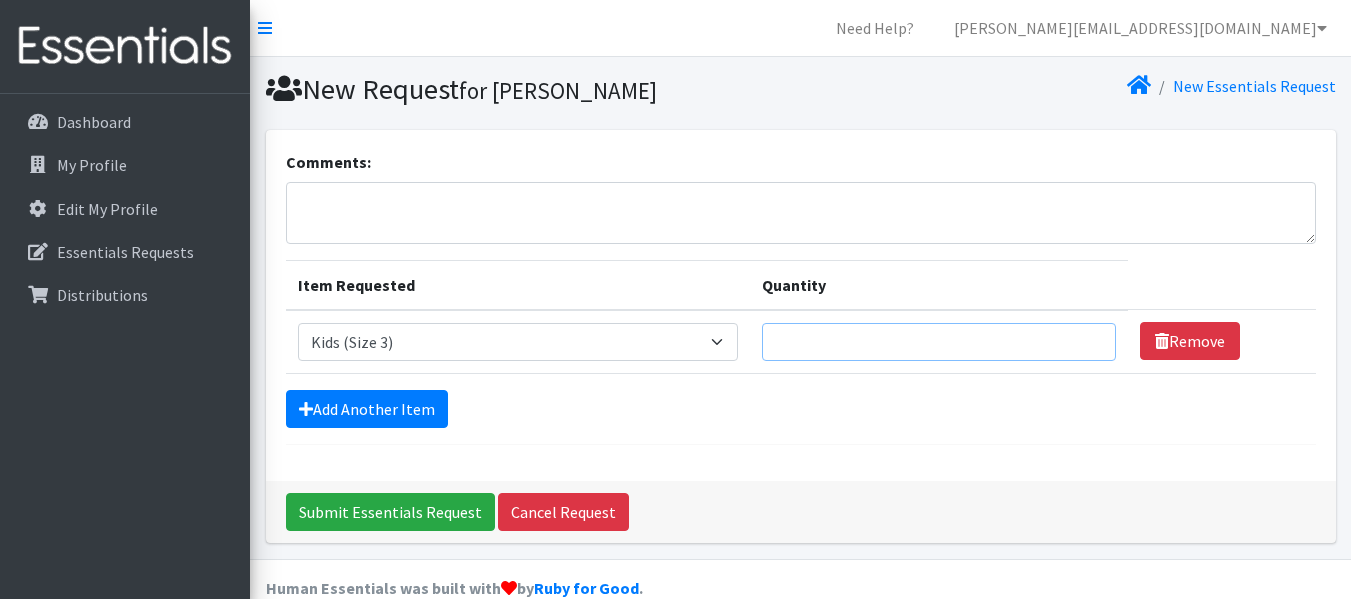 click on "Quantity" at bounding box center (939, 342) 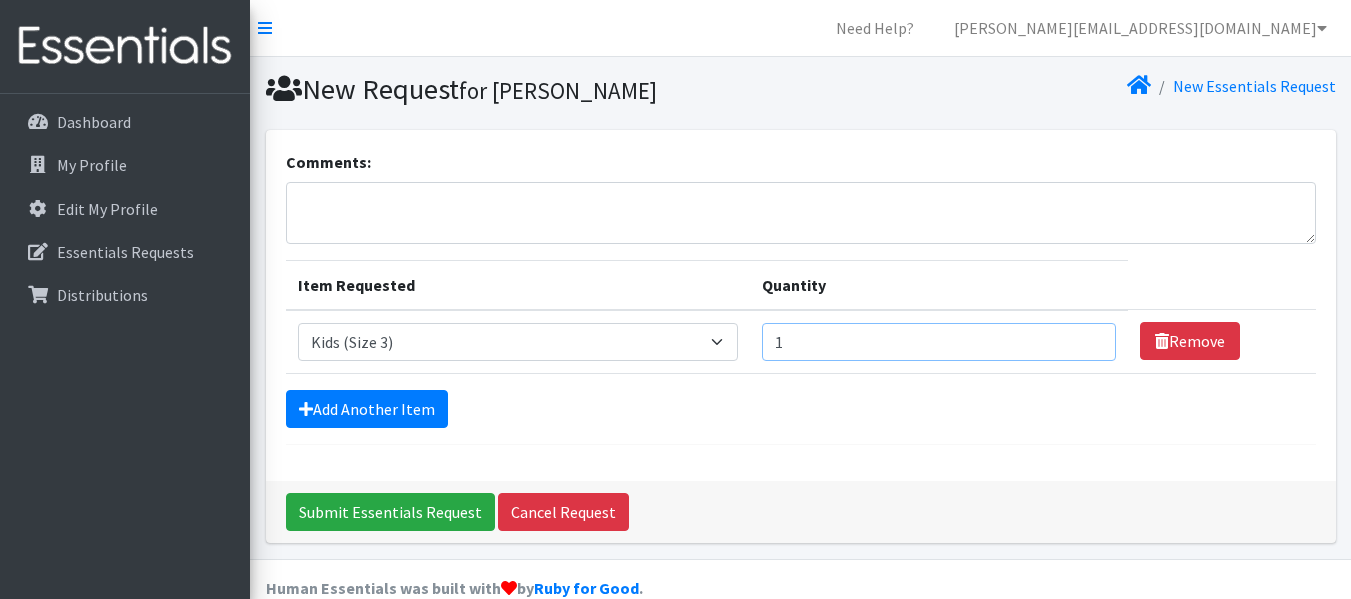 click on "1" at bounding box center [939, 342] 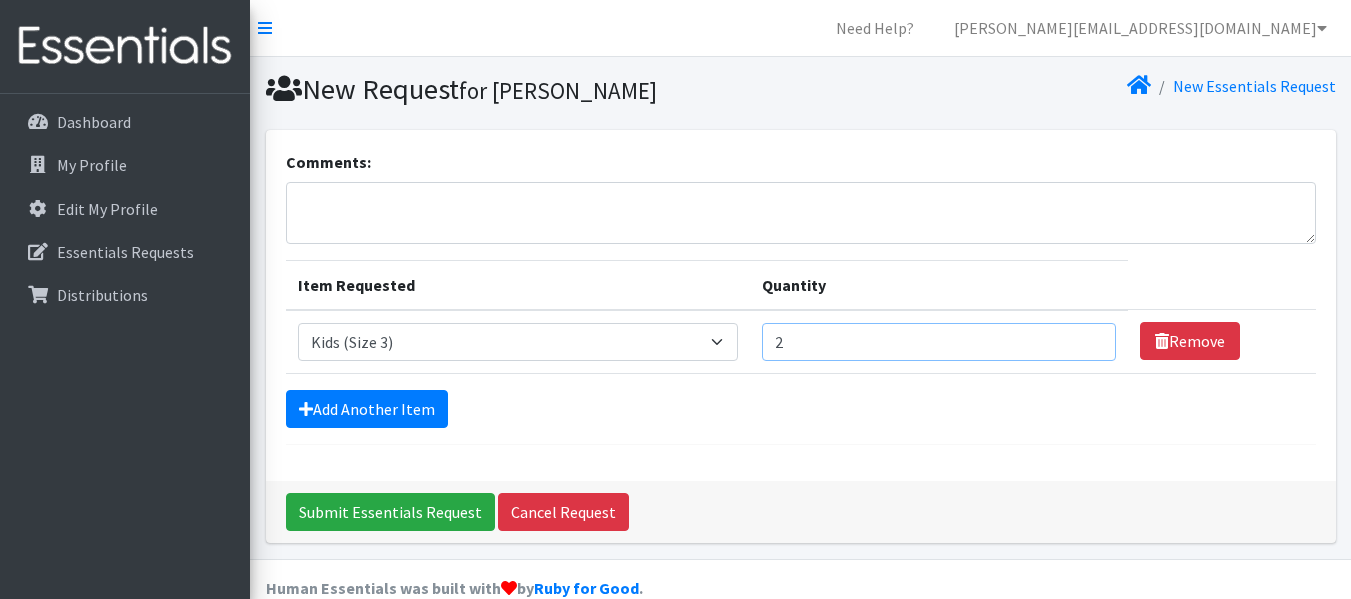 type on "2" 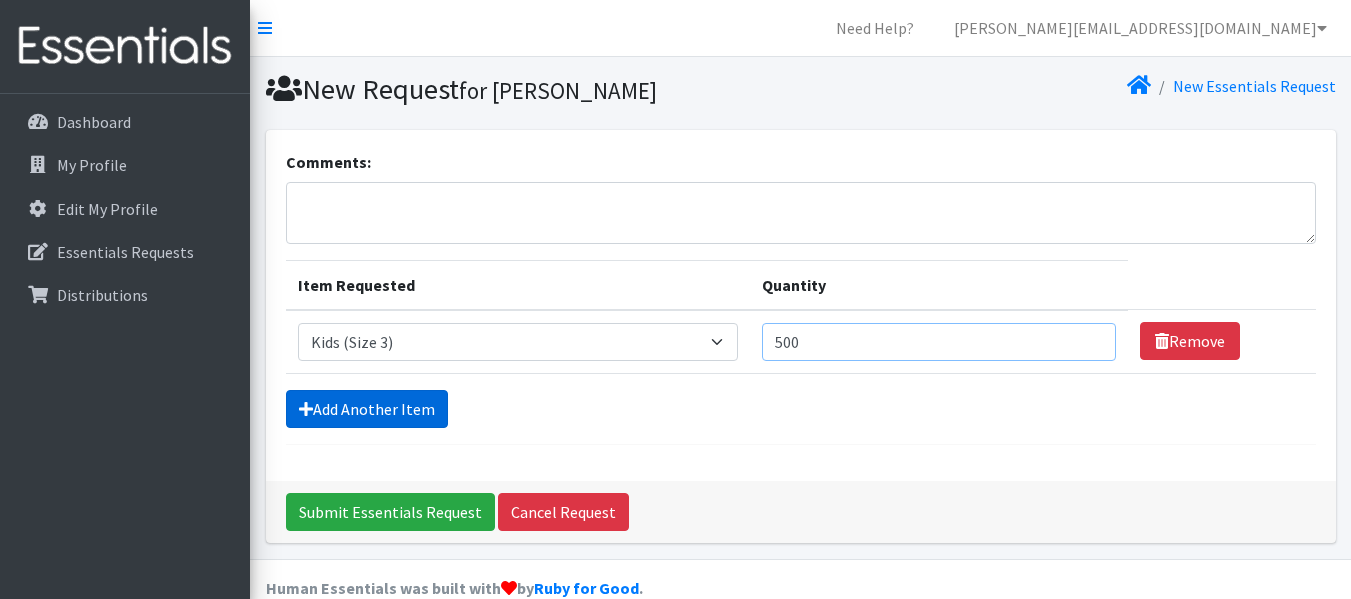type on "500" 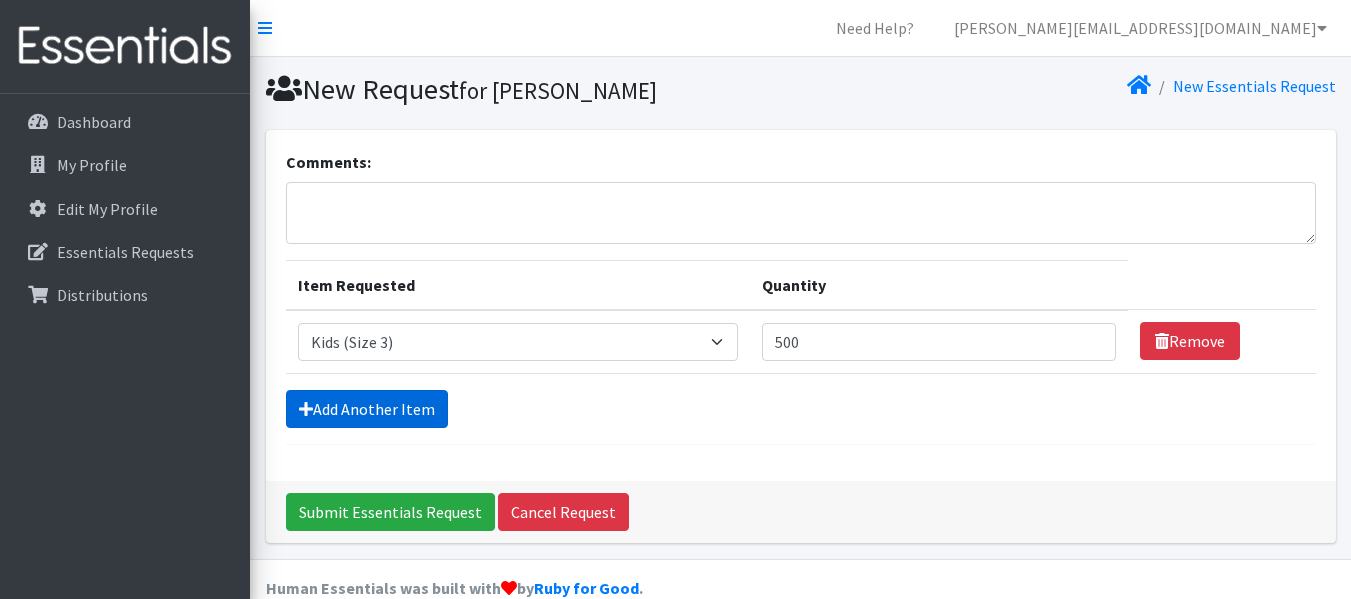 click on "Add Another Item" at bounding box center (367, 409) 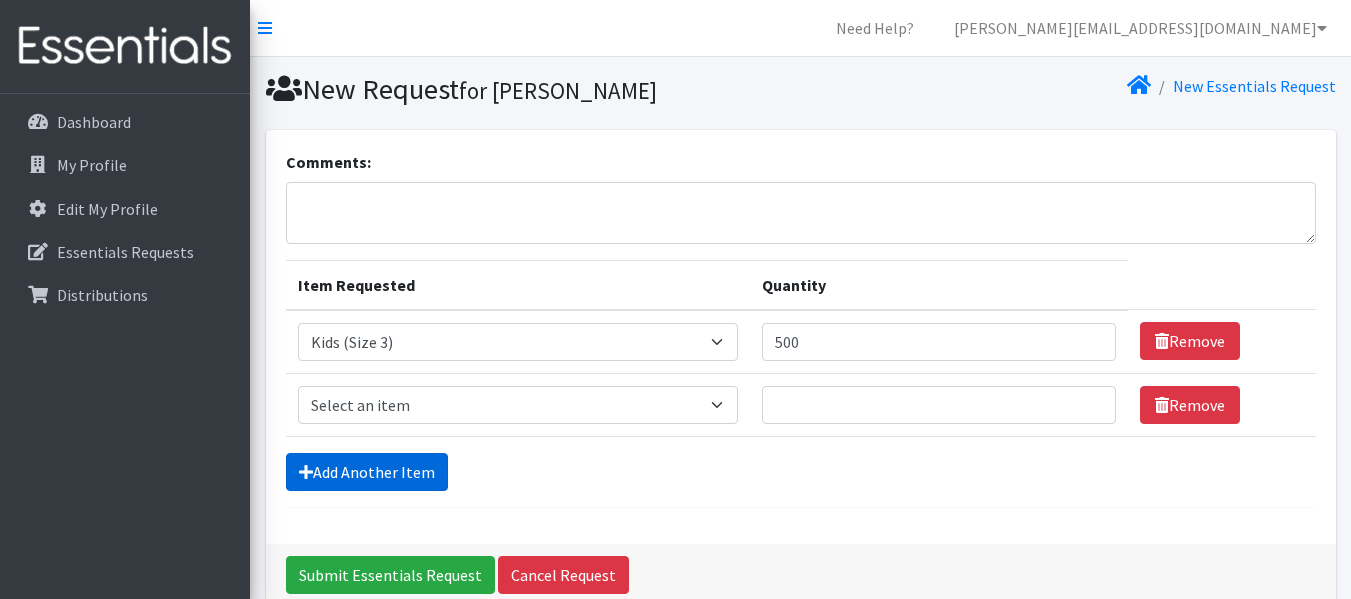 scroll, scrollTop: 98, scrollLeft: 0, axis: vertical 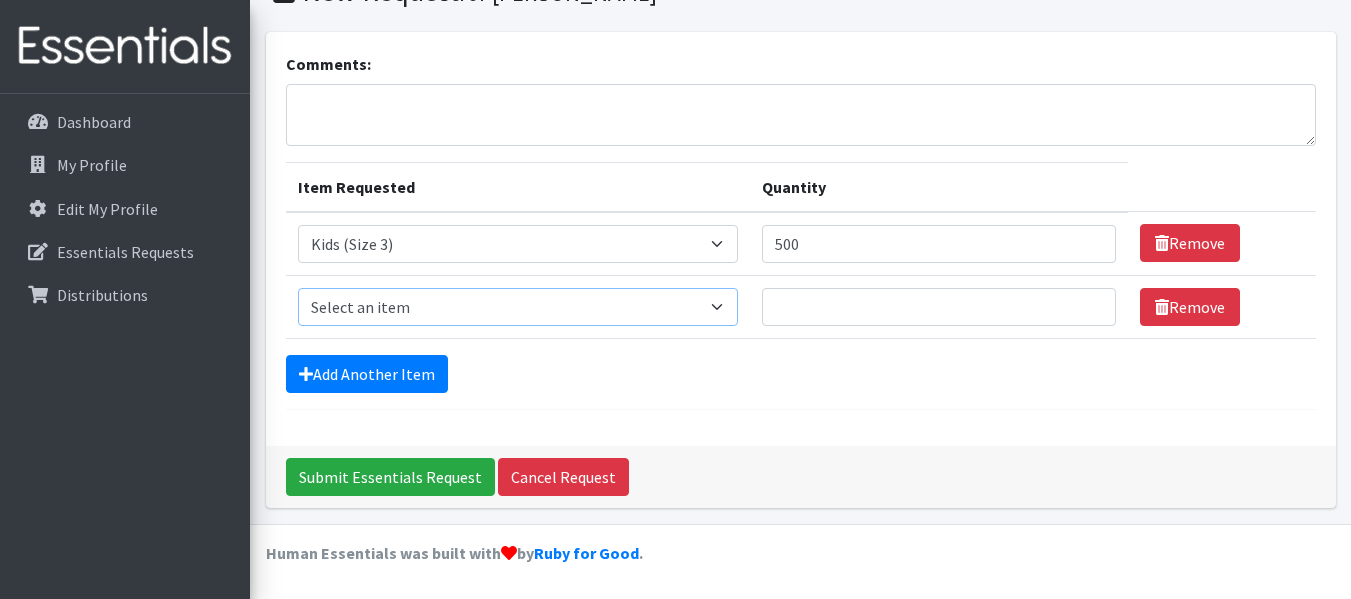 click on "Select an item
Baby Food
Children's Disposable Underwear L/XL
Kids (Newborn)
Kids (Preemie)
Kids (Size 1)
Kids (Size 2)
Kids (Size 3)
Kids (Size 4)
Kids (Size 5)
Kids (Size 6)
Kids (Size 7)
Kids (Size 8)
Kids Pull-Ups (2T-3T)
Kids Pull-Ups (3T-4T)
Kids Pull-Ups (4T-5T)
Pads
Wipes (Baby)" at bounding box center (518, 307) 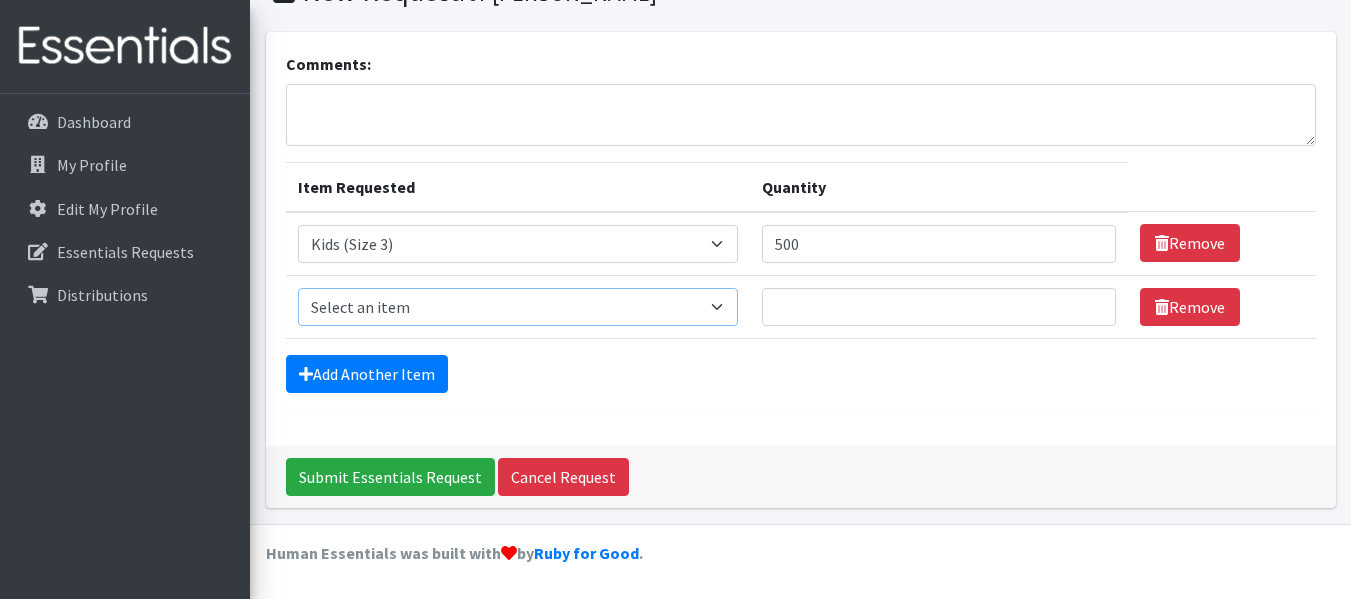 select on "10078" 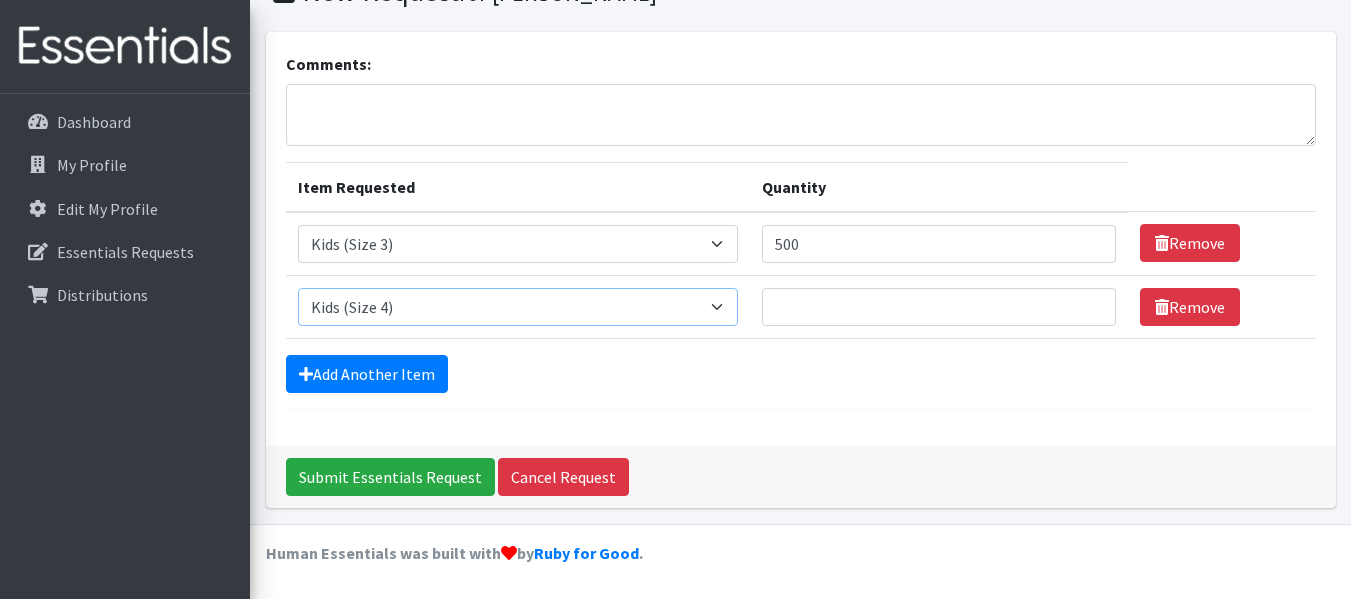 click on "Select an item
Baby Food
Children's Disposable Underwear L/XL
Kids (Newborn)
Kids (Preemie)
Kids (Size 1)
Kids (Size 2)
Kids (Size 3)
Kids (Size 4)
Kids (Size 5)
Kids (Size 6)
Kids (Size 7)
Kids (Size 8)
Kids Pull-Ups (2T-3T)
Kids Pull-Ups (3T-4T)
Kids Pull-Ups (4T-5T)
Pads
Wipes (Baby)" at bounding box center [518, 307] 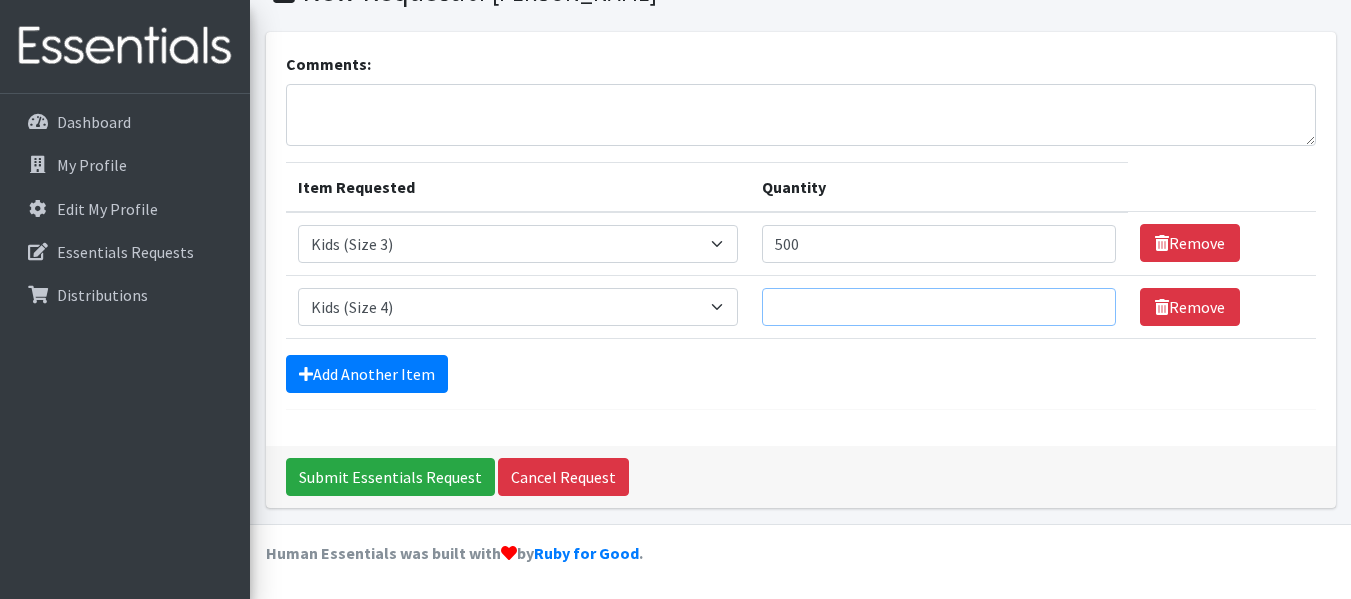 click on "Quantity" at bounding box center [939, 307] 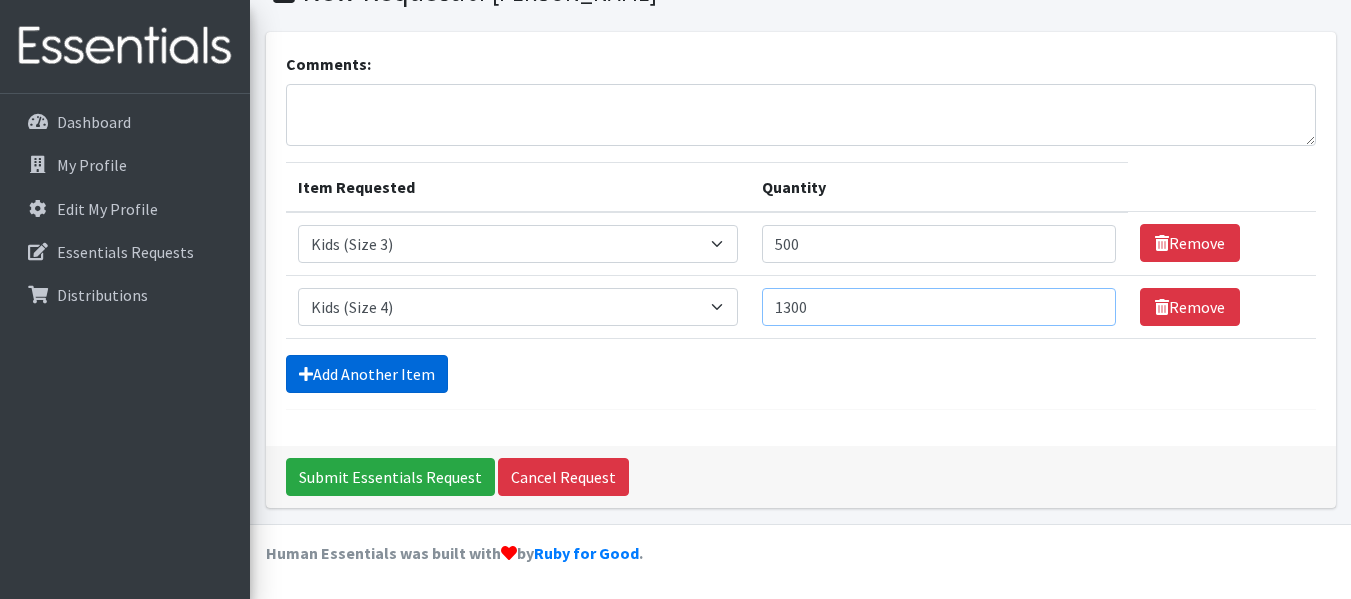 type on "1300" 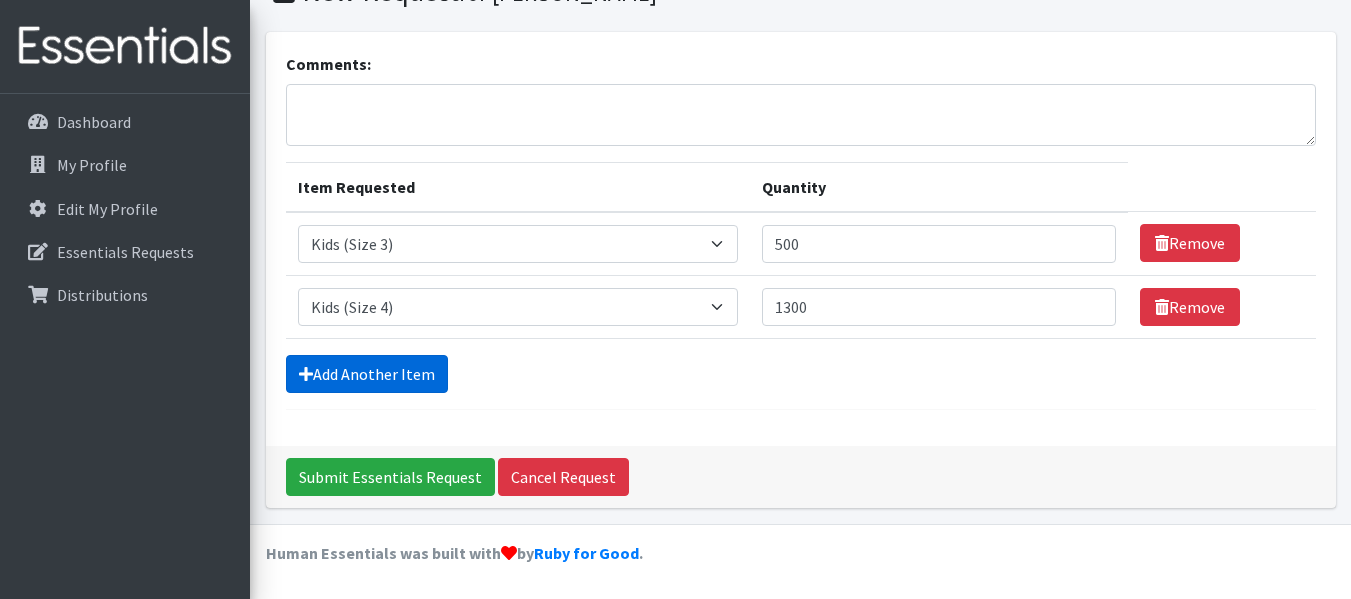 click on "Add Another Item" at bounding box center [367, 374] 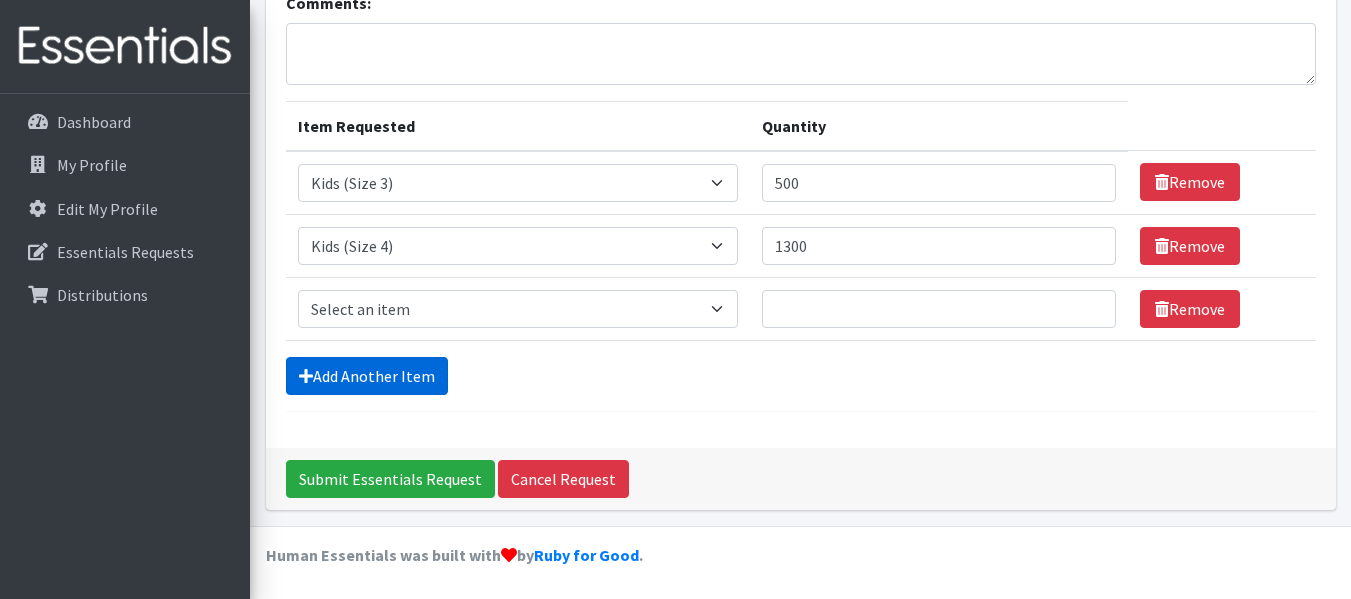 scroll, scrollTop: 161, scrollLeft: 0, axis: vertical 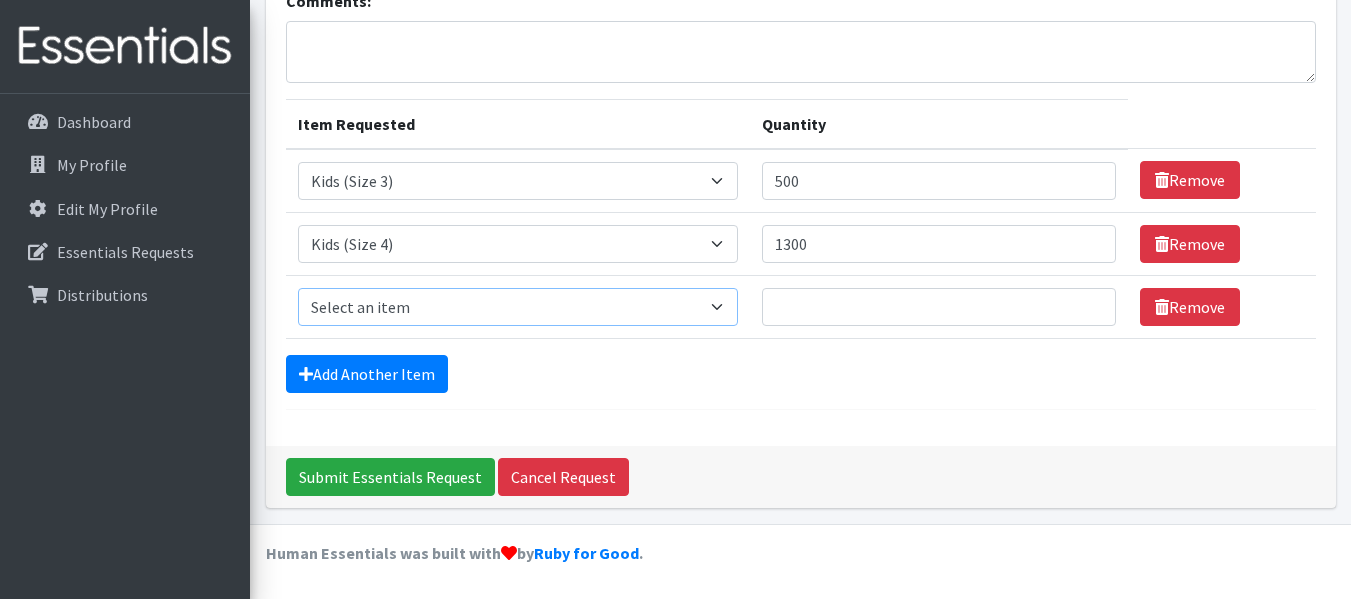 click on "Select an item
Baby Food
Children's Disposable Underwear L/XL
Kids (Newborn)
Kids (Preemie)
Kids (Size 1)
Kids (Size 2)
Kids (Size 3)
Kids (Size 4)
Kids (Size 5)
Kids (Size 6)
Kids (Size 7)
Kids (Size 8)
Kids Pull-Ups (2T-3T)
Kids Pull-Ups (3T-4T)
Kids Pull-Ups (4T-5T)
Pads
Wipes (Baby)" at bounding box center [518, 307] 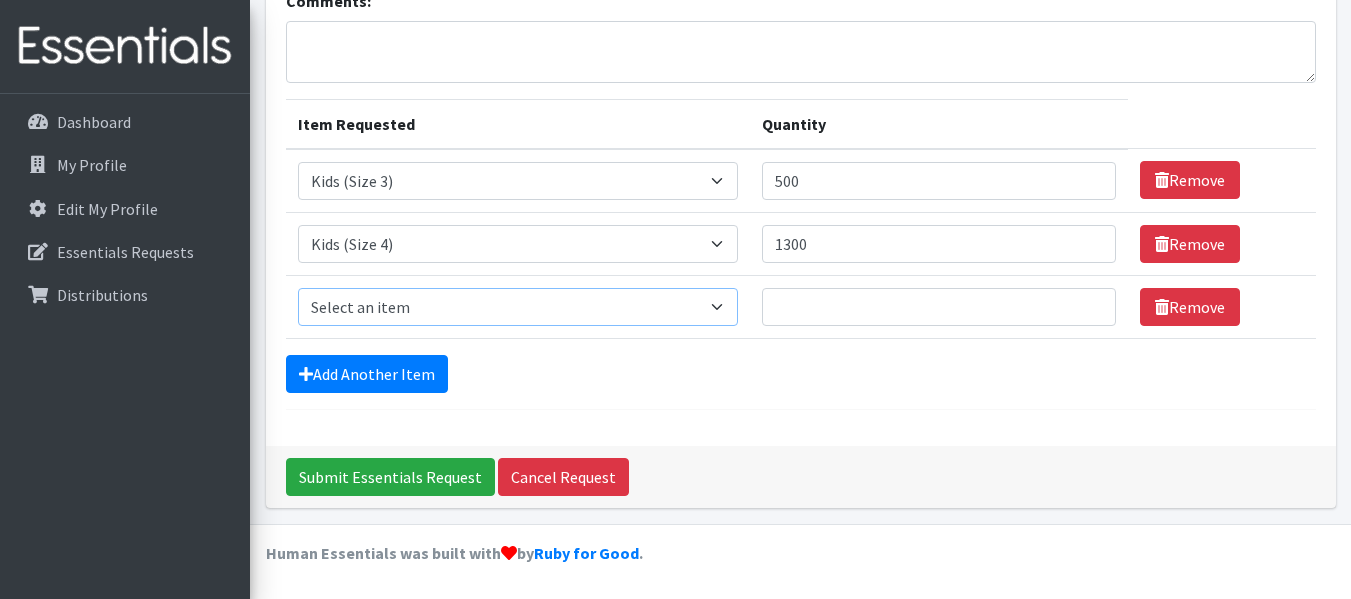 select on "10042" 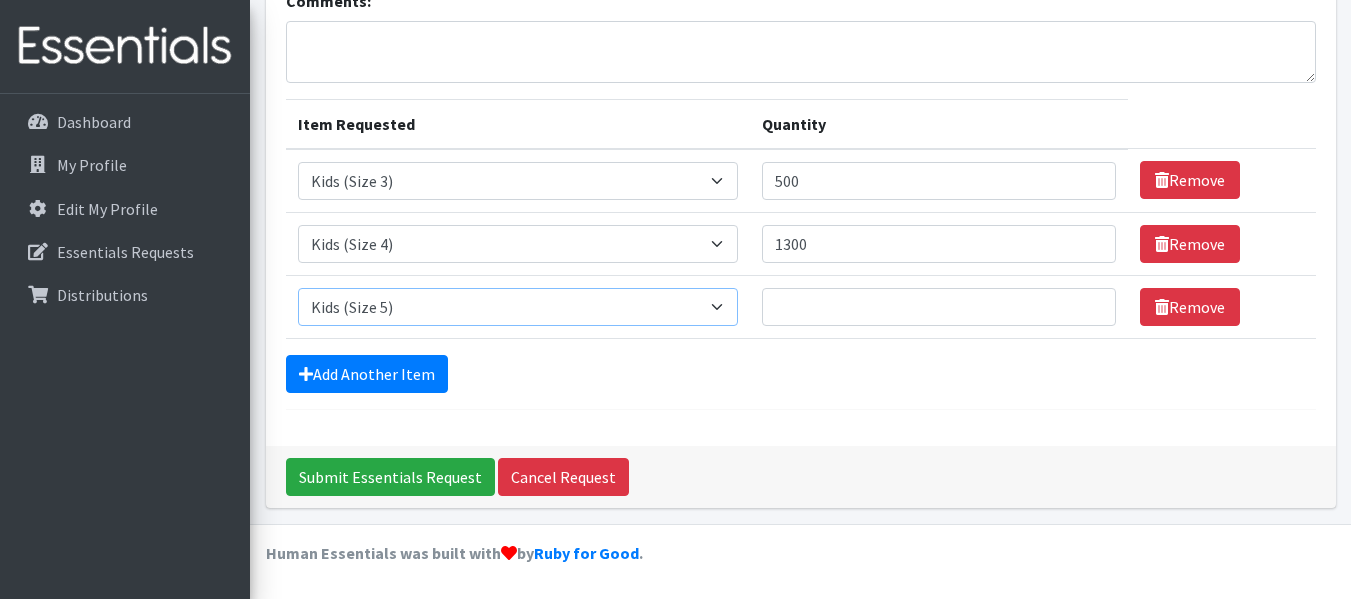 click on "Select an item
Baby Food
Children's Disposable Underwear L/XL
Kids (Newborn)
Kids (Preemie)
Kids (Size 1)
Kids (Size 2)
Kids (Size 3)
Kids (Size 4)
Kids (Size 5)
Kids (Size 6)
Kids (Size 7)
Kids (Size 8)
Kids Pull-Ups (2T-3T)
Kids Pull-Ups (3T-4T)
Kids Pull-Ups (4T-5T)
Pads
Wipes (Baby)" at bounding box center [518, 307] 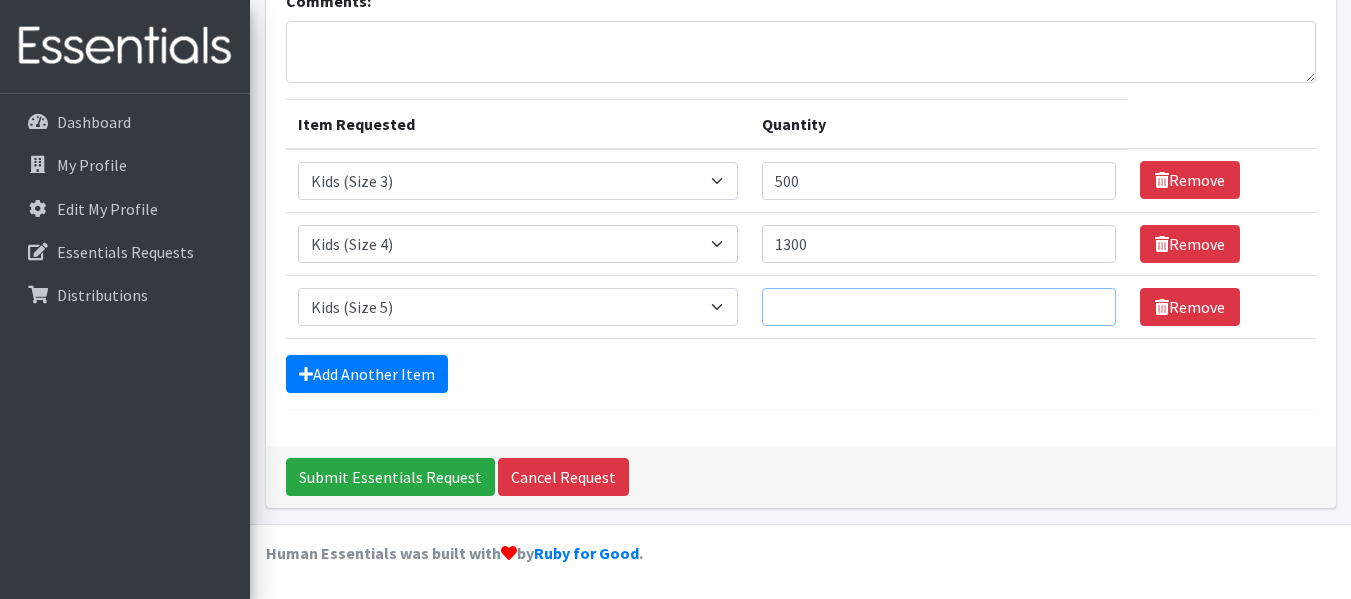 click on "Quantity" at bounding box center [939, 307] 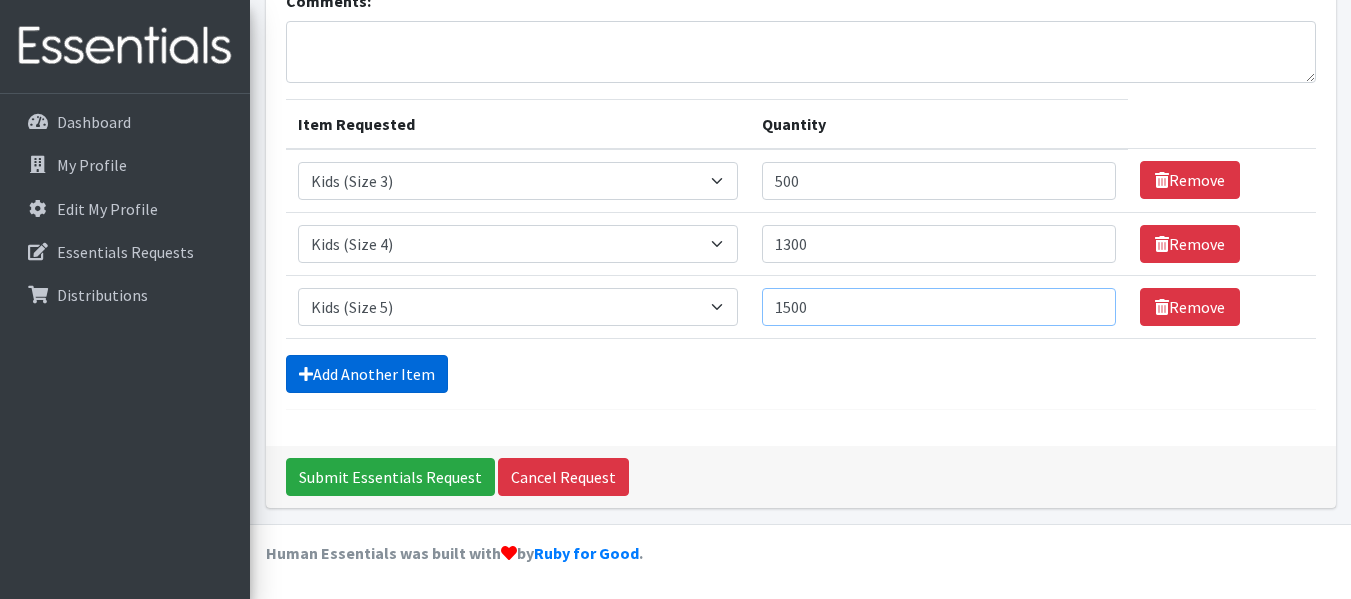 type on "1500" 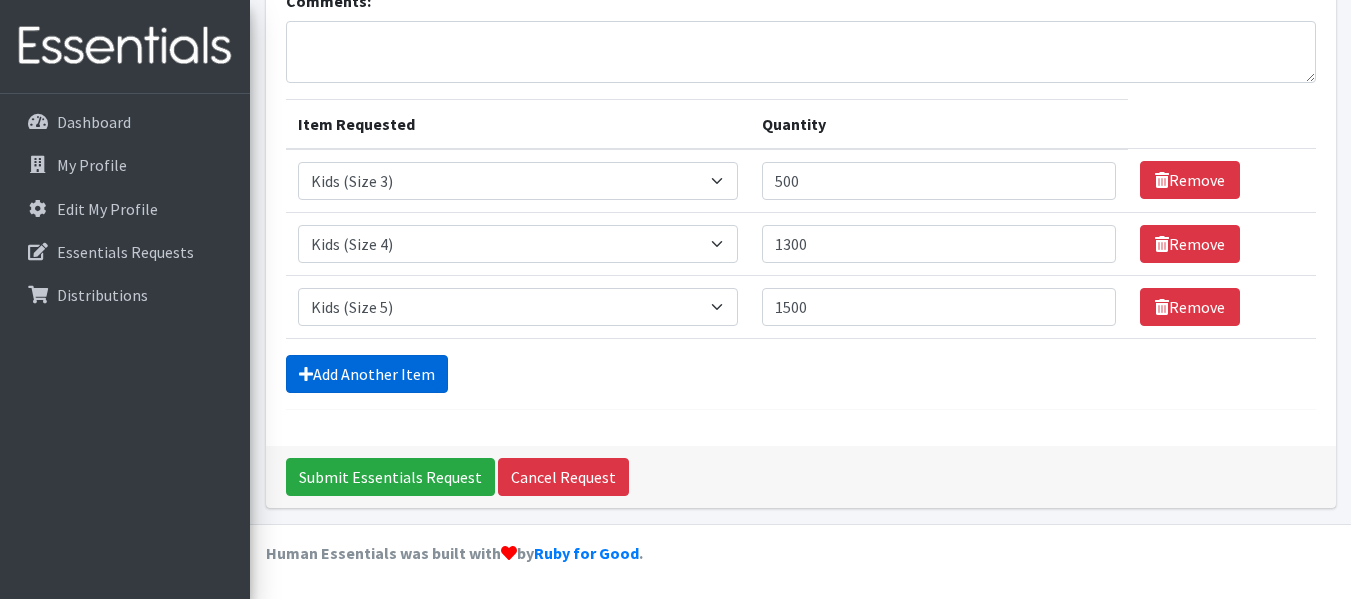 click on "Add Another Item" at bounding box center (367, 374) 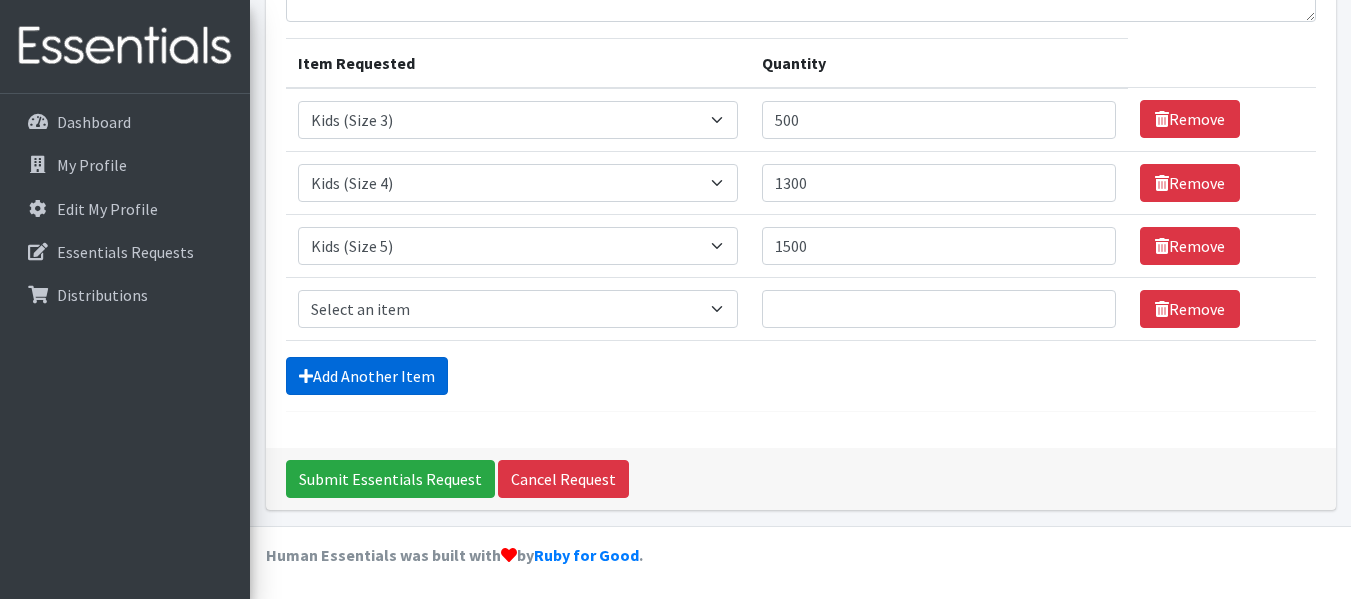 scroll, scrollTop: 224, scrollLeft: 0, axis: vertical 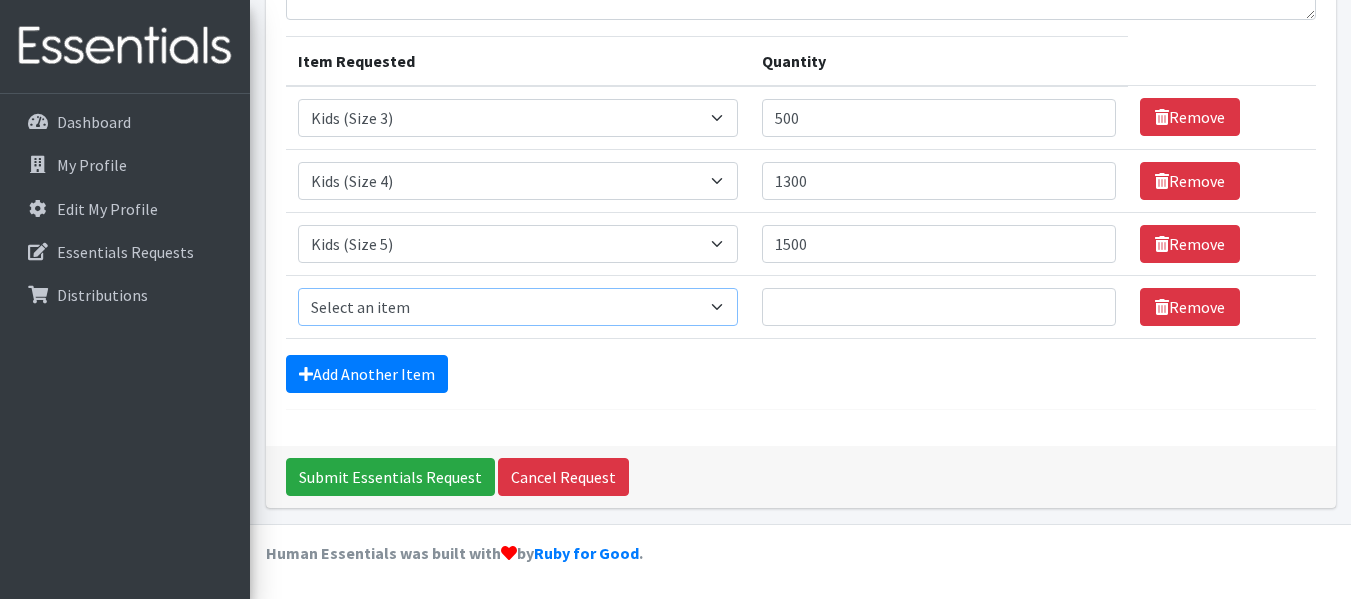 click on "Select an item
Baby Food
Children's Disposable Underwear L/XL
Kids (Newborn)
Kids (Preemie)
Kids (Size 1)
Kids (Size 2)
Kids (Size 3)
Kids (Size 4)
Kids (Size 5)
Kids (Size 6)
Kids (Size 7)
Kids (Size 8)
Kids Pull-Ups (2T-3T)
Kids Pull-Ups (3T-4T)
Kids Pull-Ups (4T-5T)
Pads
Wipes (Baby)" at bounding box center (518, 307) 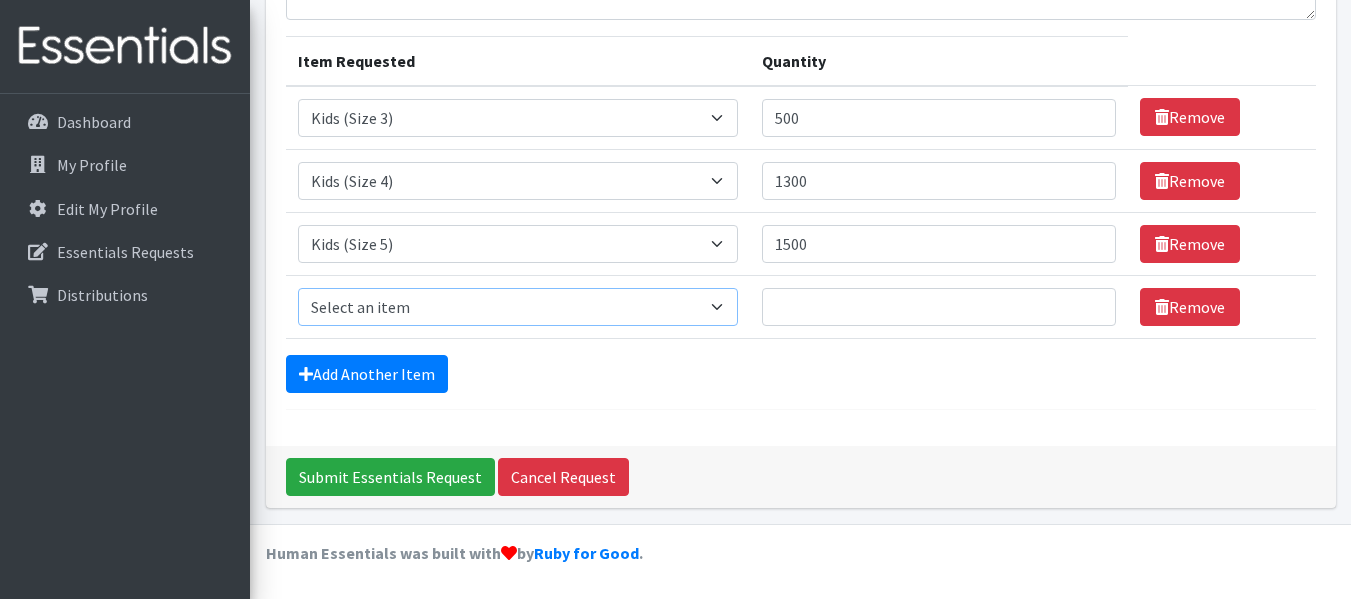 select on "10062" 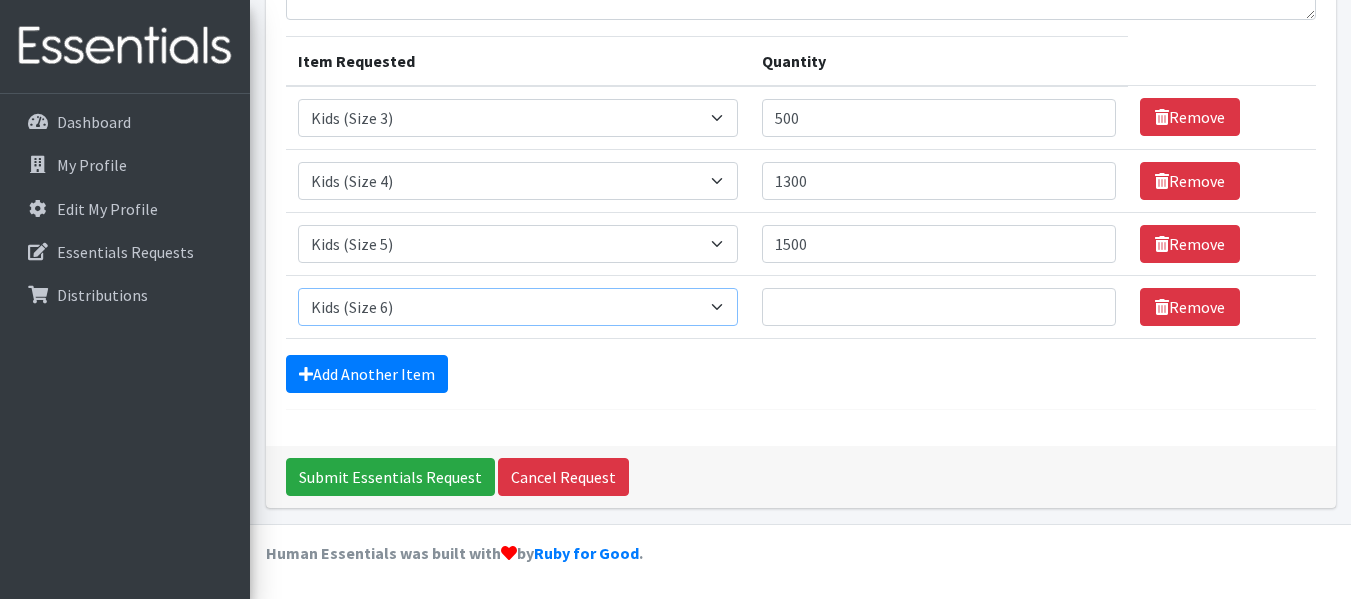 click on "Select an item
Baby Food
Children's Disposable Underwear L/XL
Kids (Newborn)
Kids (Preemie)
Kids (Size 1)
Kids (Size 2)
Kids (Size 3)
Kids (Size 4)
Kids (Size 5)
Kids (Size 6)
Kids (Size 7)
Kids (Size 8)
Kids Pull-Ups (2T-3T)
Kids Pull-Ups (3T-4T)
Kids Pull-Ups (4T-5T)
Pads
Wipes (Baby)" at bounding box center (518, 307) 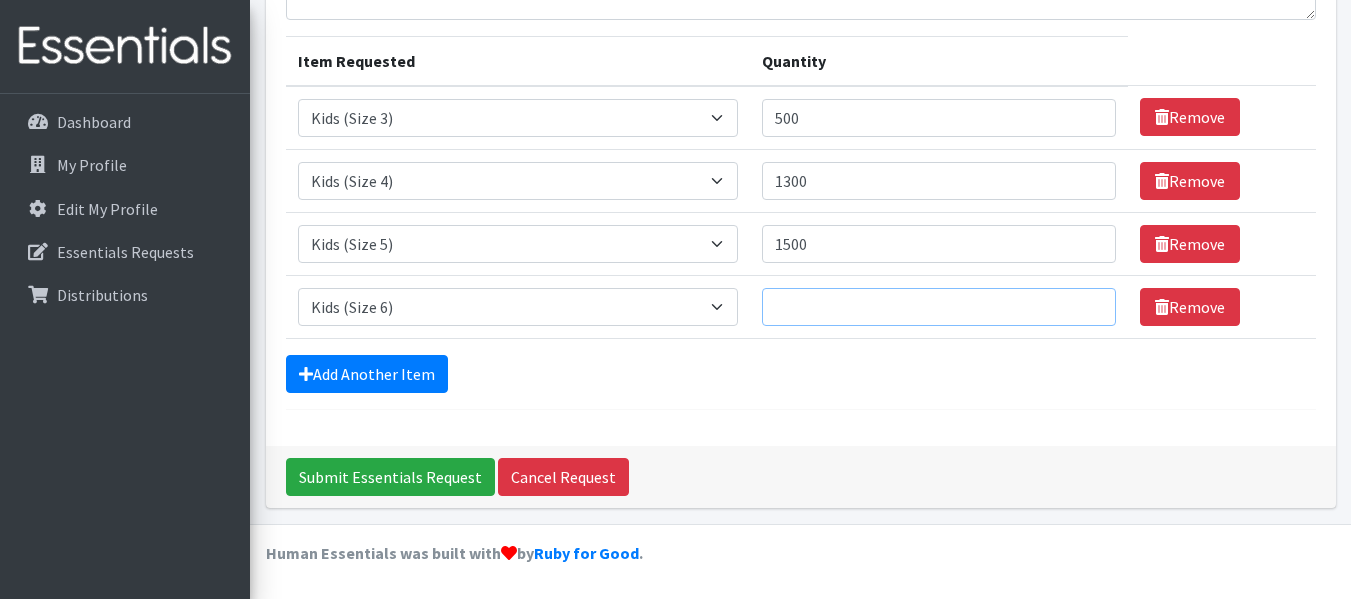 click on "Quantity" at bounding box center [939, 307] 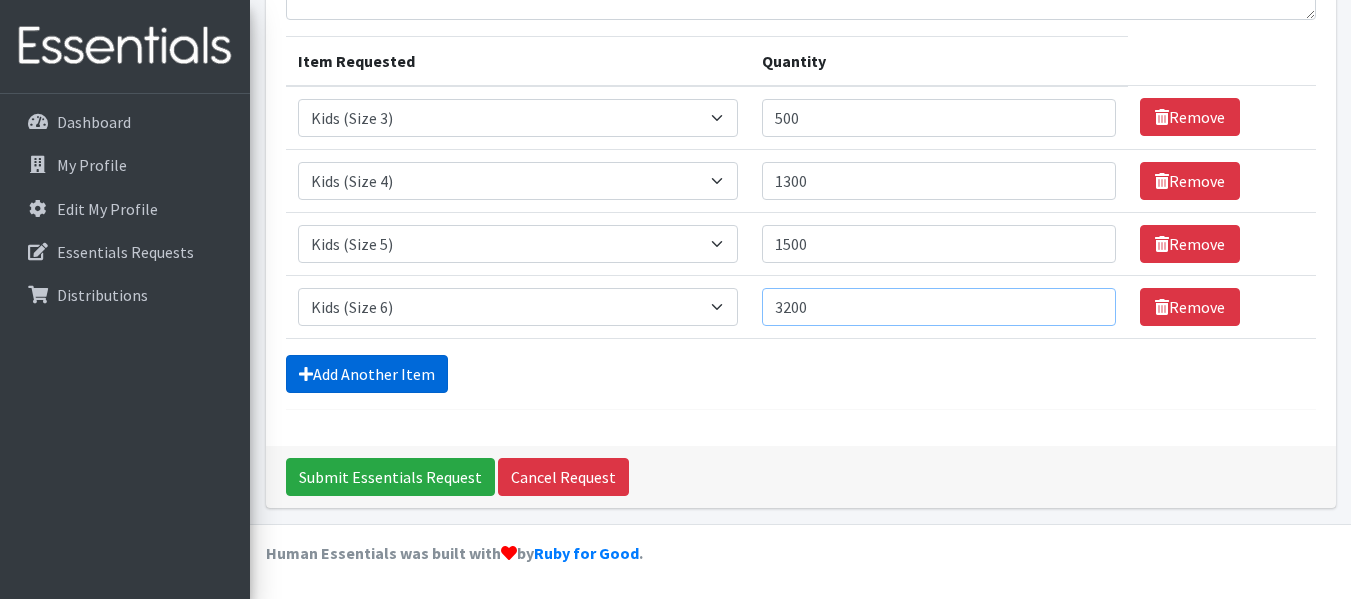 type on "3200" 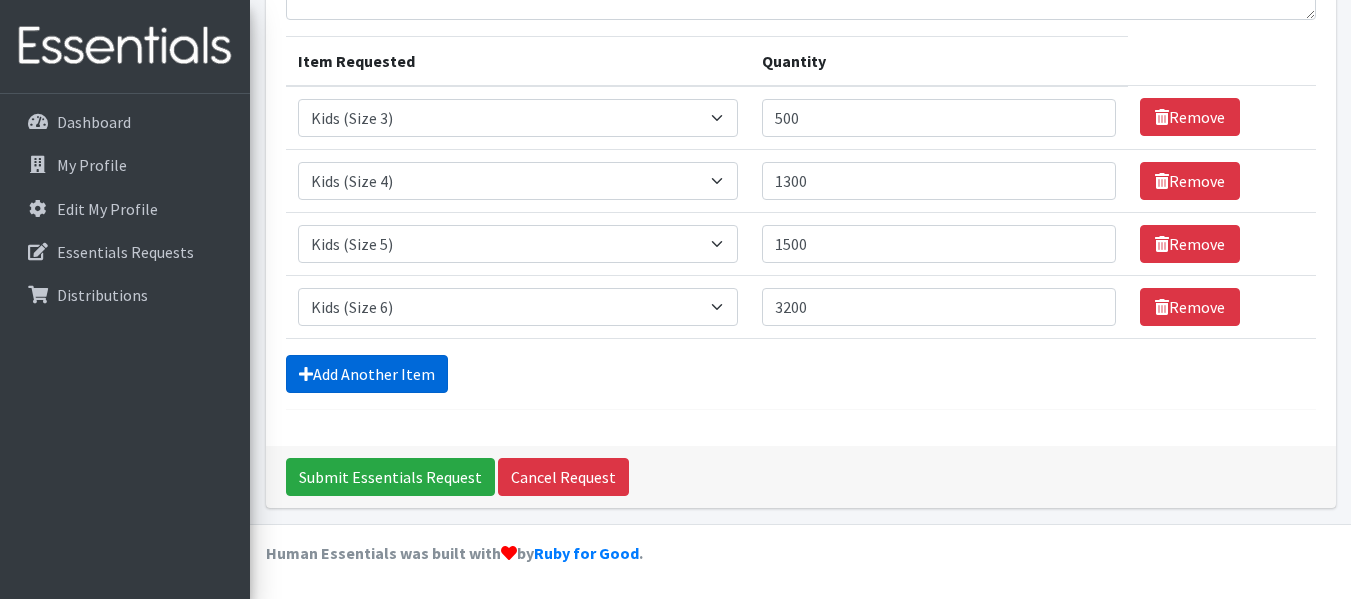 click on "Add Another Item" at bounding box center [367, 374] 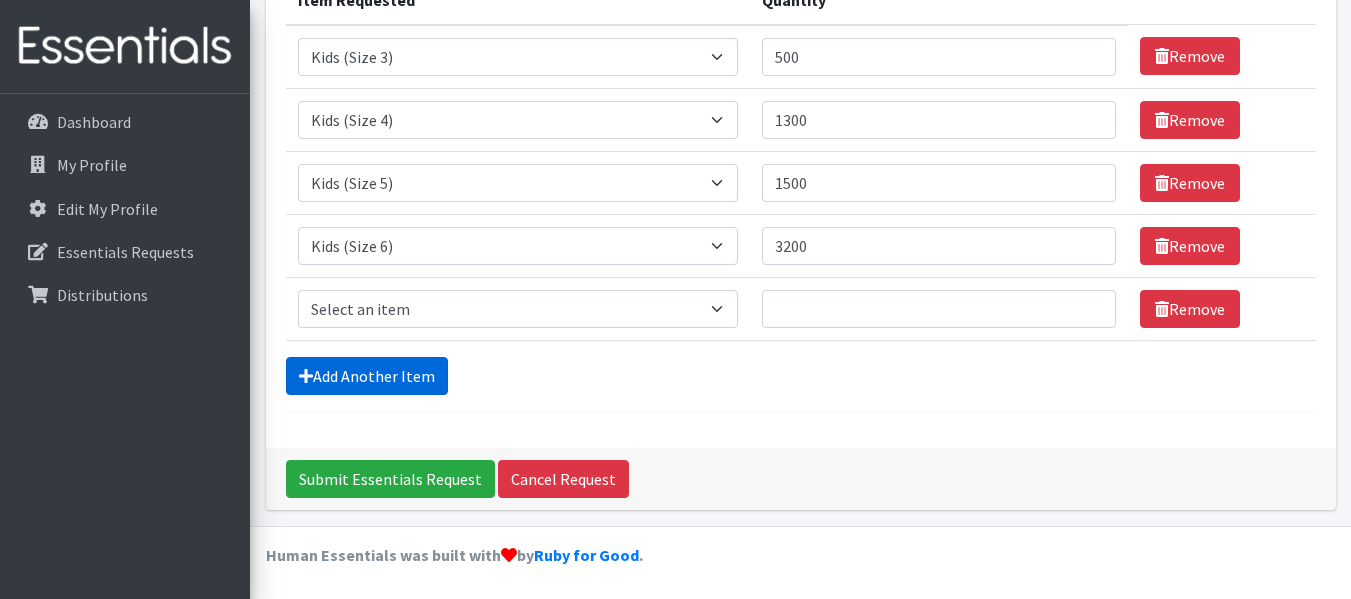 scroll, scrollTop: 287, scrollLeft: 0, axis: vertical 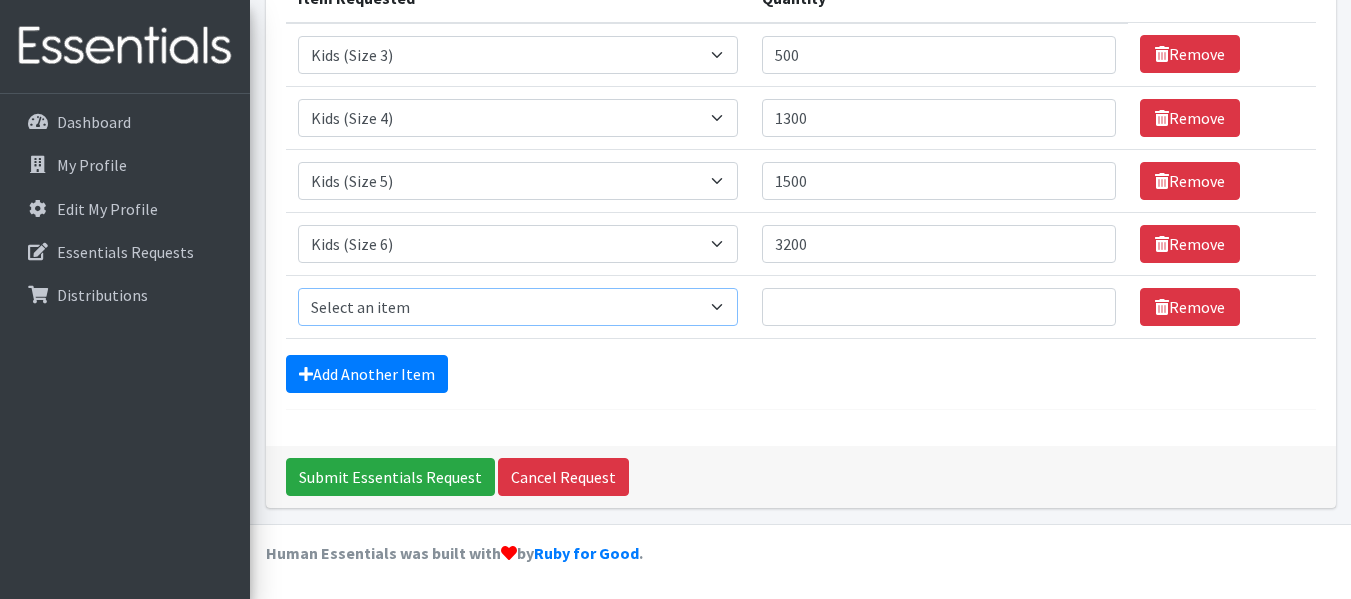 click on "Select an item
Baby Food
Children's Disposable Underwear L/XL
Kids (Newborn)
Kids (Preemie)
Kids (Size 1)
Kids (Size 2)
Kids (Size 3)
Kids (Size 4)
Kids (Size 5)
Kids (Size 6)
Kids (Size 7)
Kids (Size 8)
Kids Pull-Ups (2T-3T)
Kids Pull-Ups (3T-4T)
Kids Pull-Ups (4T-5T)
Pads
Wipes (Baby)" at bounding box center (518, 307) 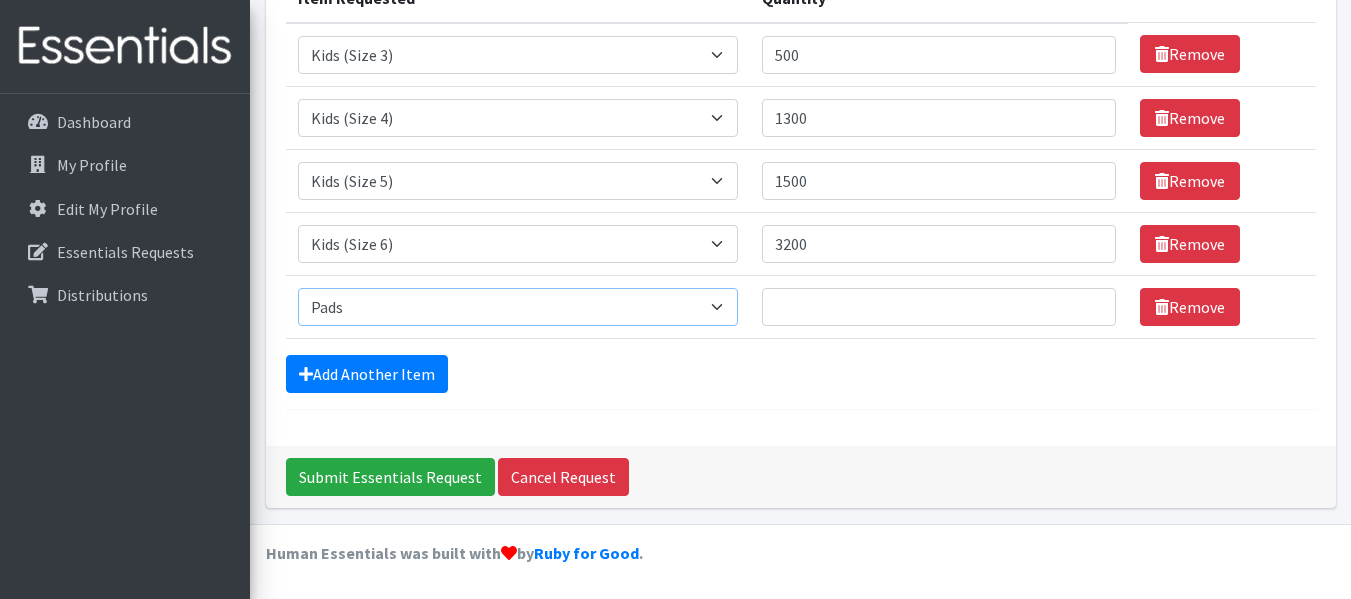 click on "Select an item
Baby Food
Children's Disposable Underwear L/XL
Kids (Newborn)
Kids (Preemie)
Kids (Size 1)
Kids (Size 2)
Kids (Size 3)
Kids (Size 4)
Kids (Size 5)
Kids (Size 6)
Kids (Size 7)
Kids (Size 8)
Kids Pull-Ups (2T-3T)
Kids Pull-Ups (3T-4T)
Kids Pull-Ups (4T-5T)
Pads
Wipes (Baby)" at bounding box center (518, 307) 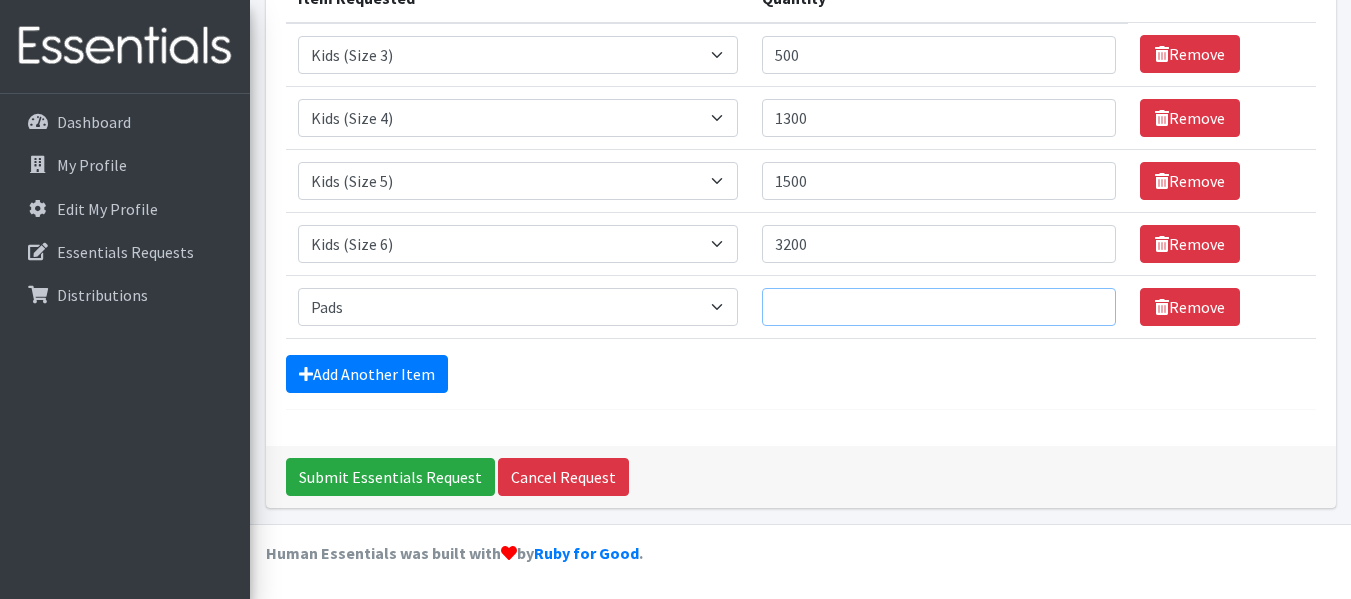 click on "Quantity" at bounding box center [939, 307] 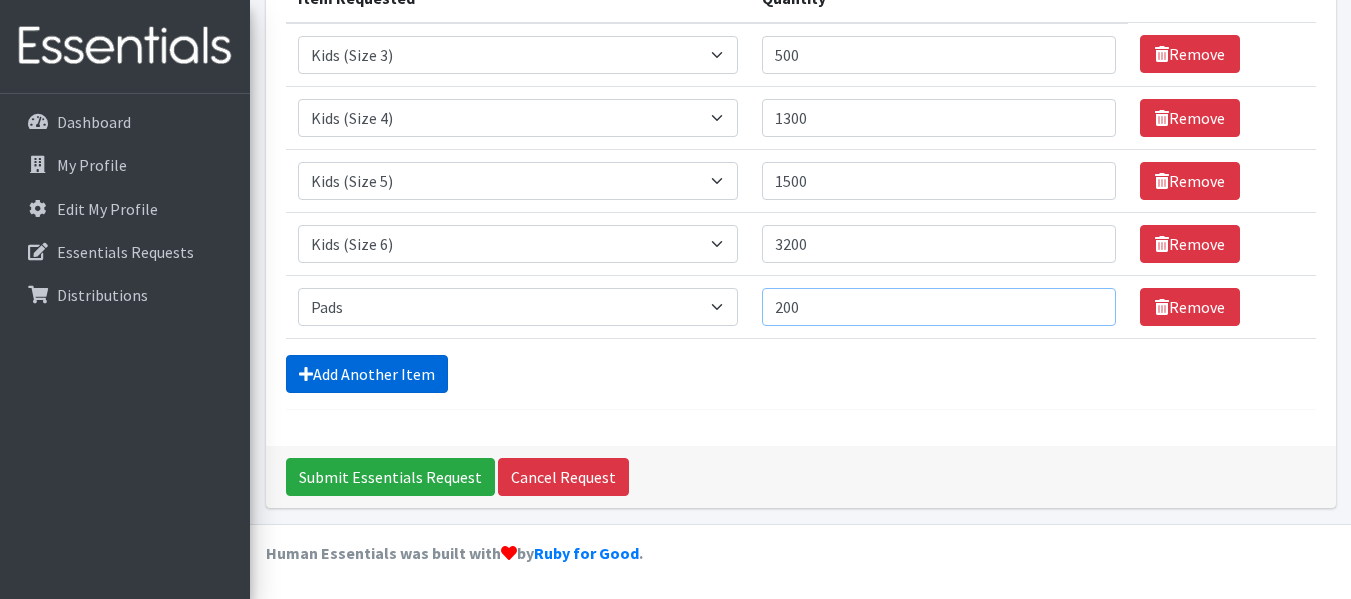 type on "200" 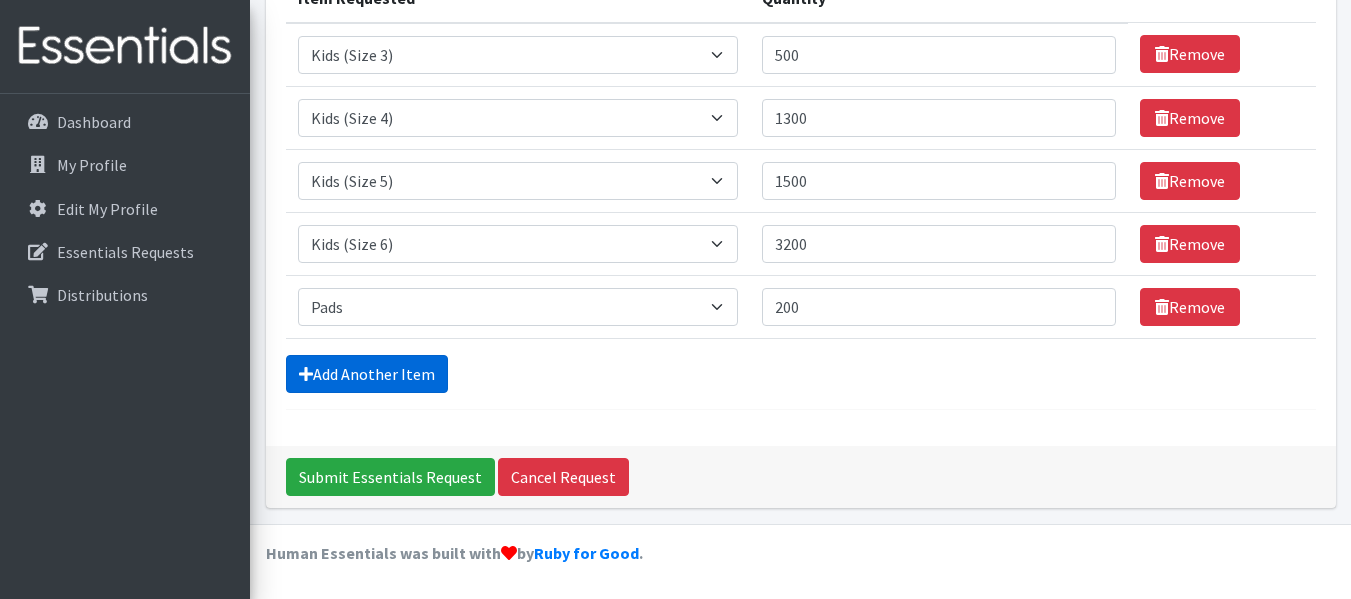 click on "Add Another Item" at bounding box center (367, 374) 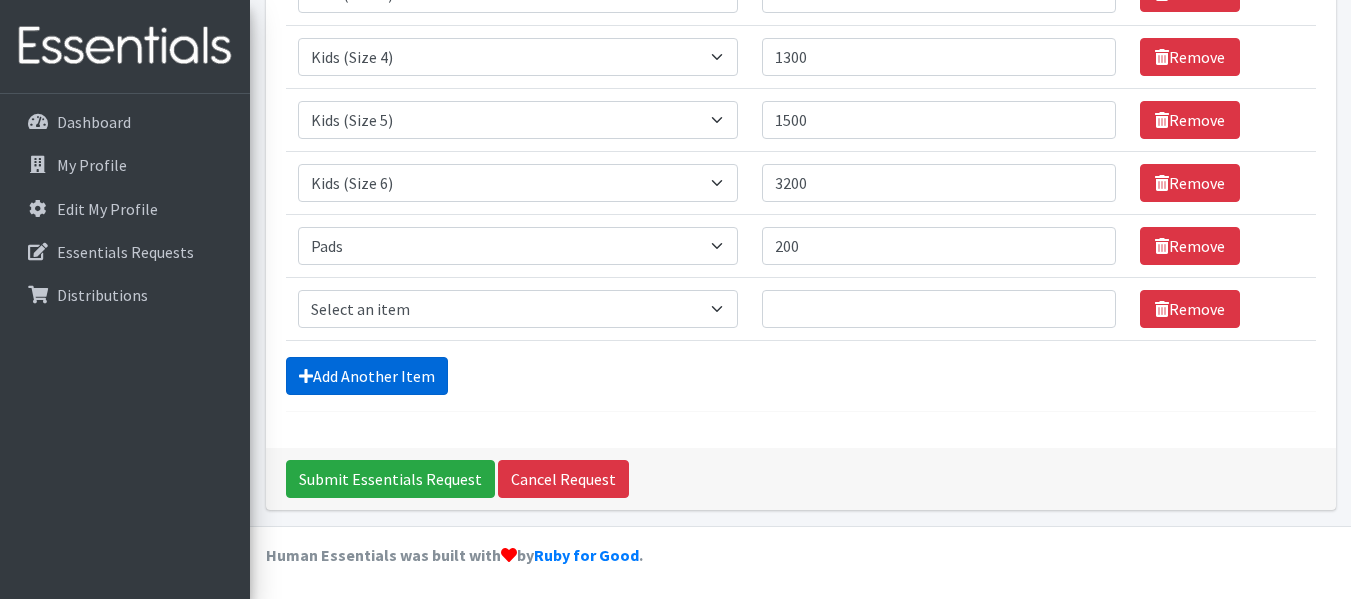 scroll, scrollTop: 350, scrollLeft: 0, axis: vertical 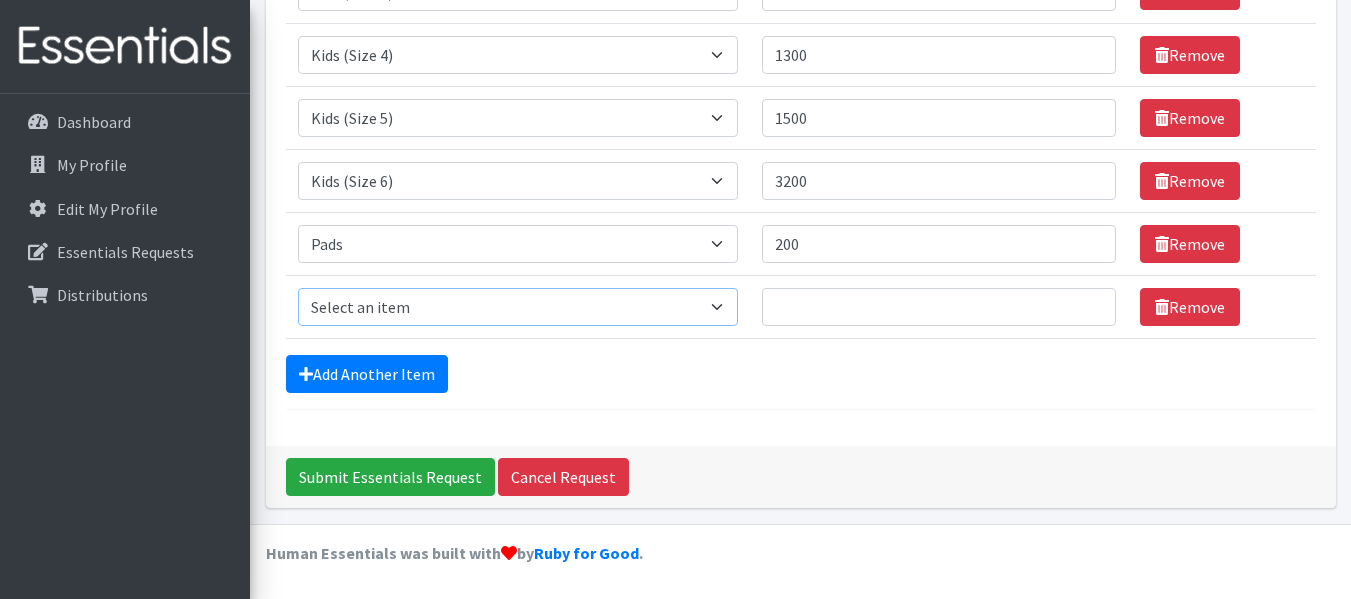 click on "Select an item
Baby Food
Children's Disposable Underwear L/XL
Kids (Newborn)
Kids (Preemie)
Kids (Size 1)
Kids (Size 2)
Kids (Size 3)
Kids (Size 4)
Kids (Size 5)
Kids (Size 6)
Kids (Size 7)
Kids (Size 8)
Kids Pull-Ups (2T-3T)
Kids Pull-Ups (3T-4T)
Kids Pull-Ups (4T-5T)
Pads
Wipes (Baby)" at bounding box center (518, 307) 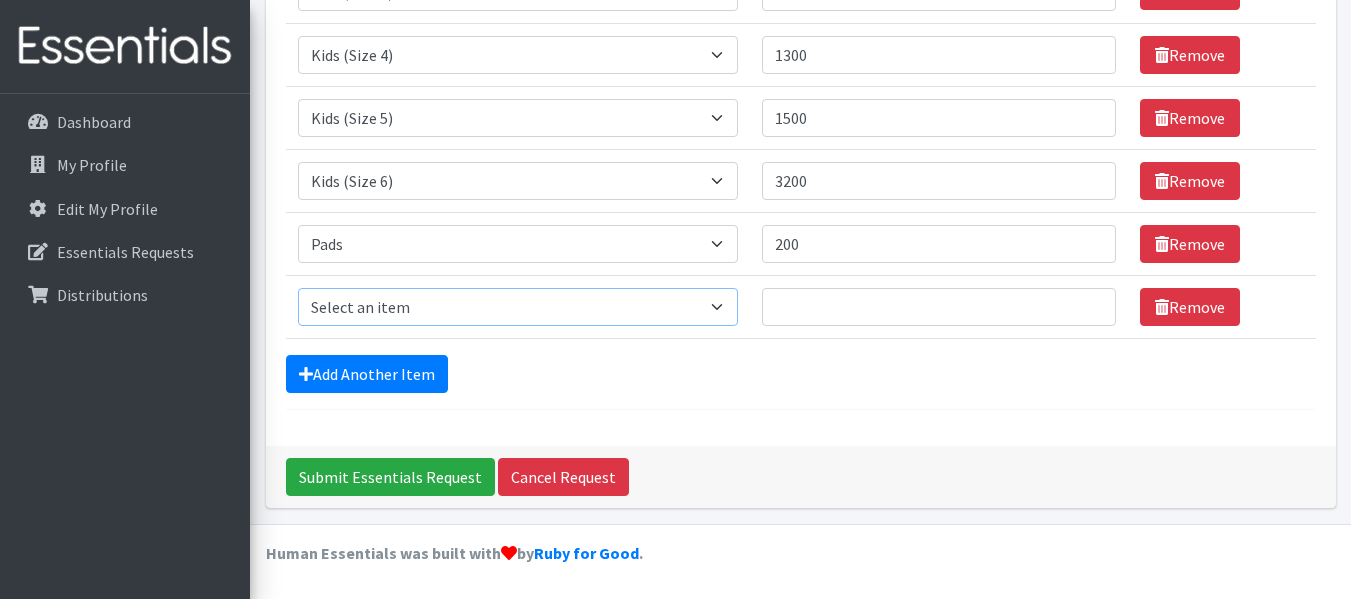 select on "10041" 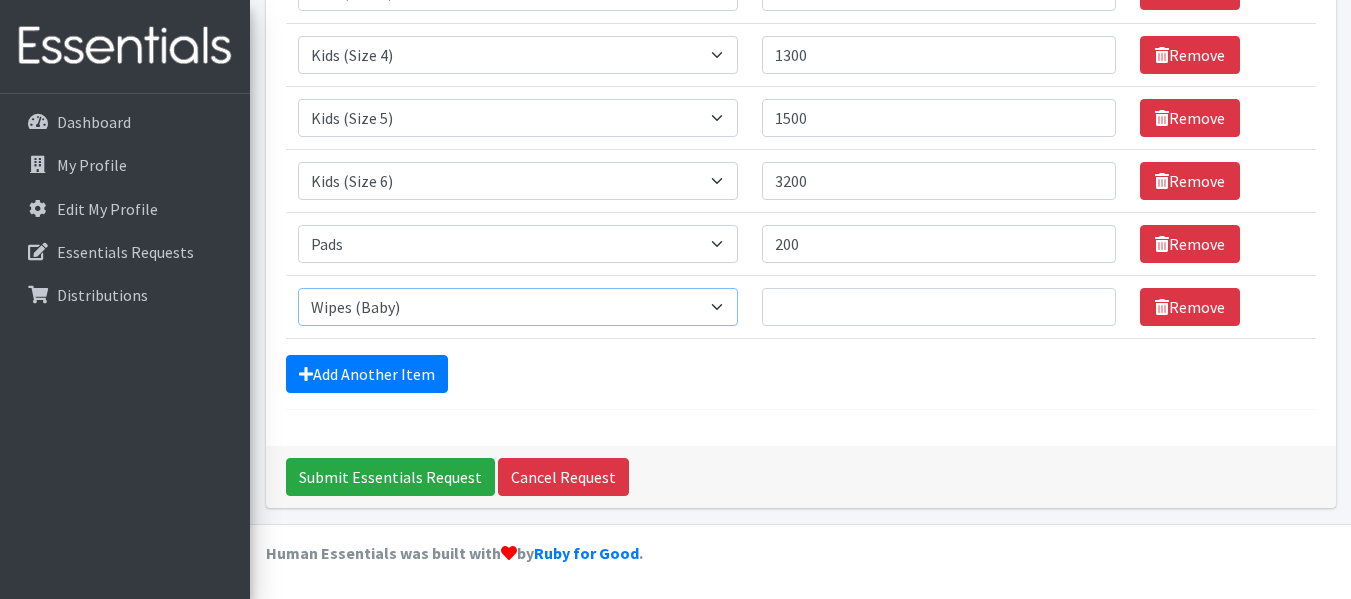 click on "Select an item
Baby Food
Children's Disposable Underwear L/XL
Kids (Newborn)
Kids (Preemie)
Kids (Size 1)
Kids (Size 2)
Kids (Size 3)
Kids (Size 4)
Kids (Size 5)
Kids (Size 6)
Kids (Size 7)
Kids (Size 8)
Kids Pull-Ups (2T-3T)
Kids Pull-Ups (3T-4T)
Kids Pull-Ups (4T-5T)
Pads
Wipes (Baby)" at bounding box center [518, 307] 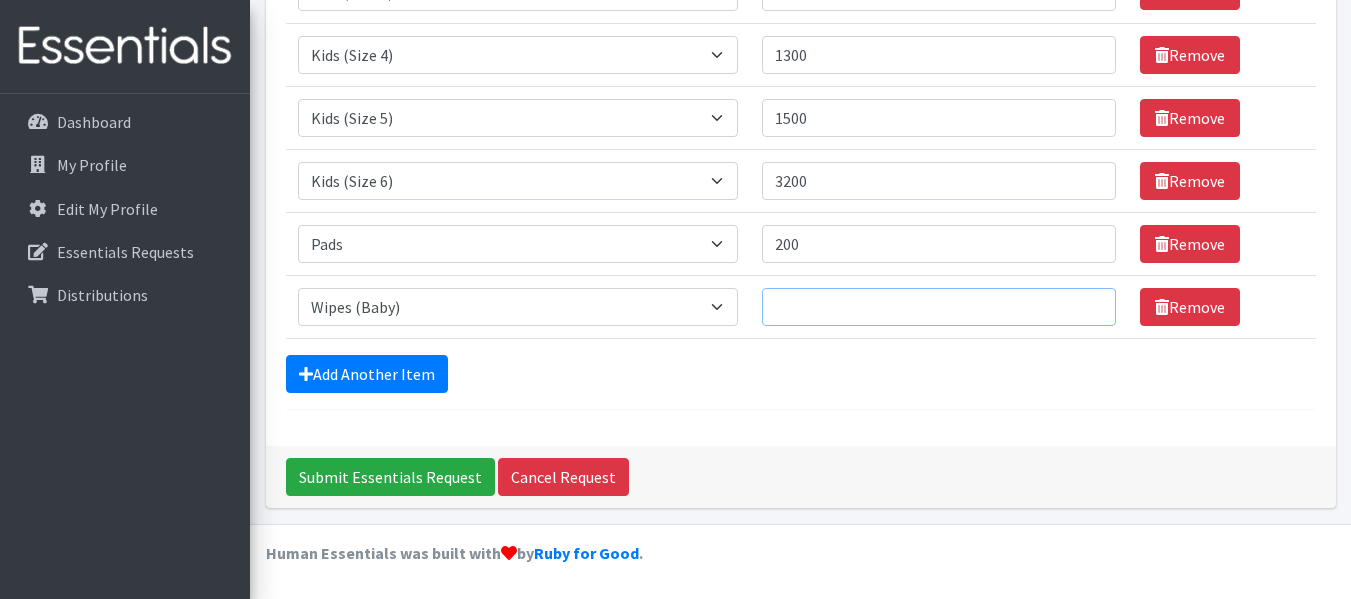 click on "Quantity" at bounding box center [939, 307] 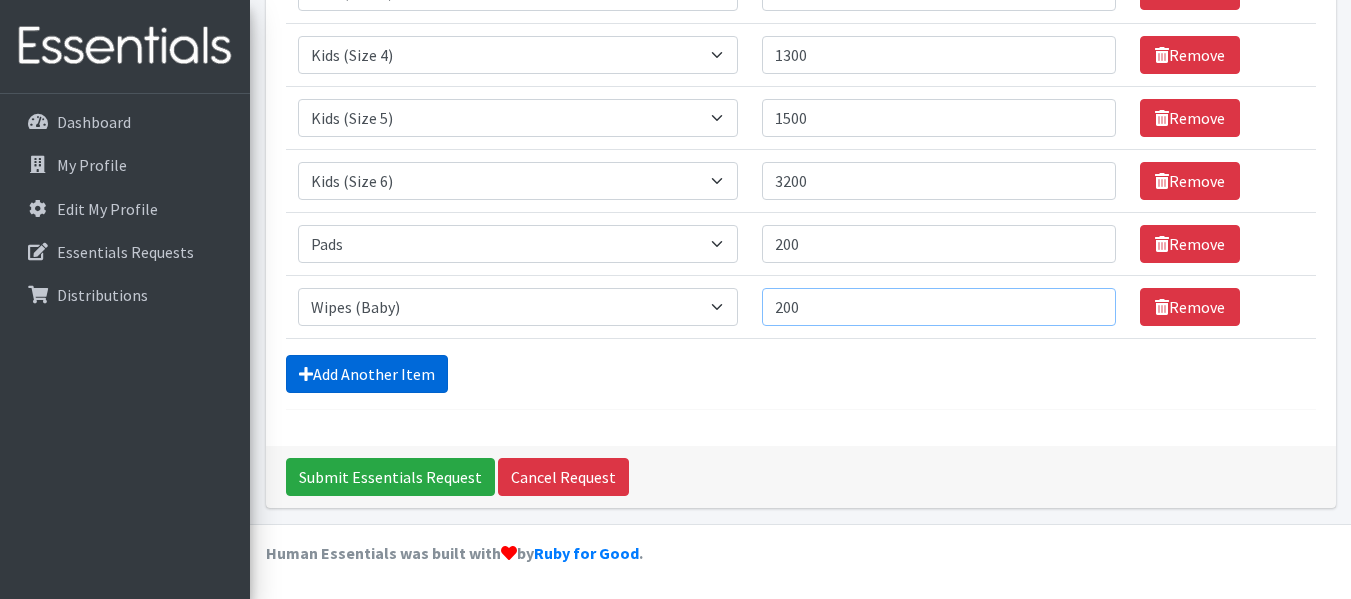 type on "200" 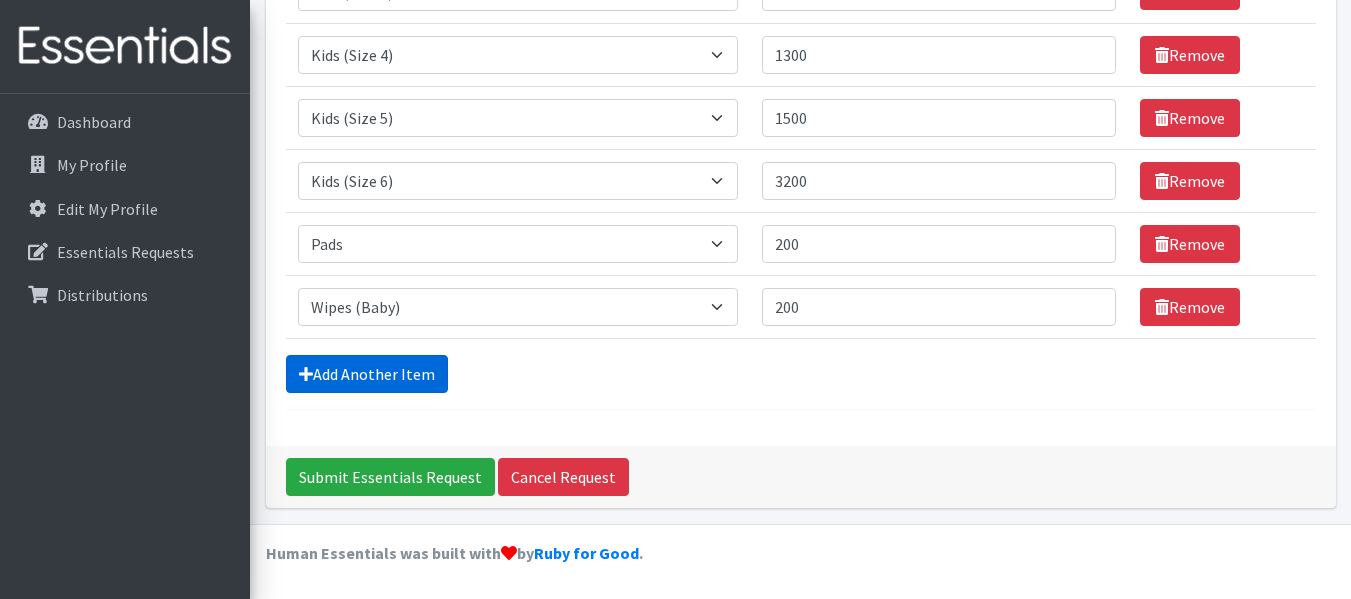 click on "Add Another Item" at bounding box center [367, 374] 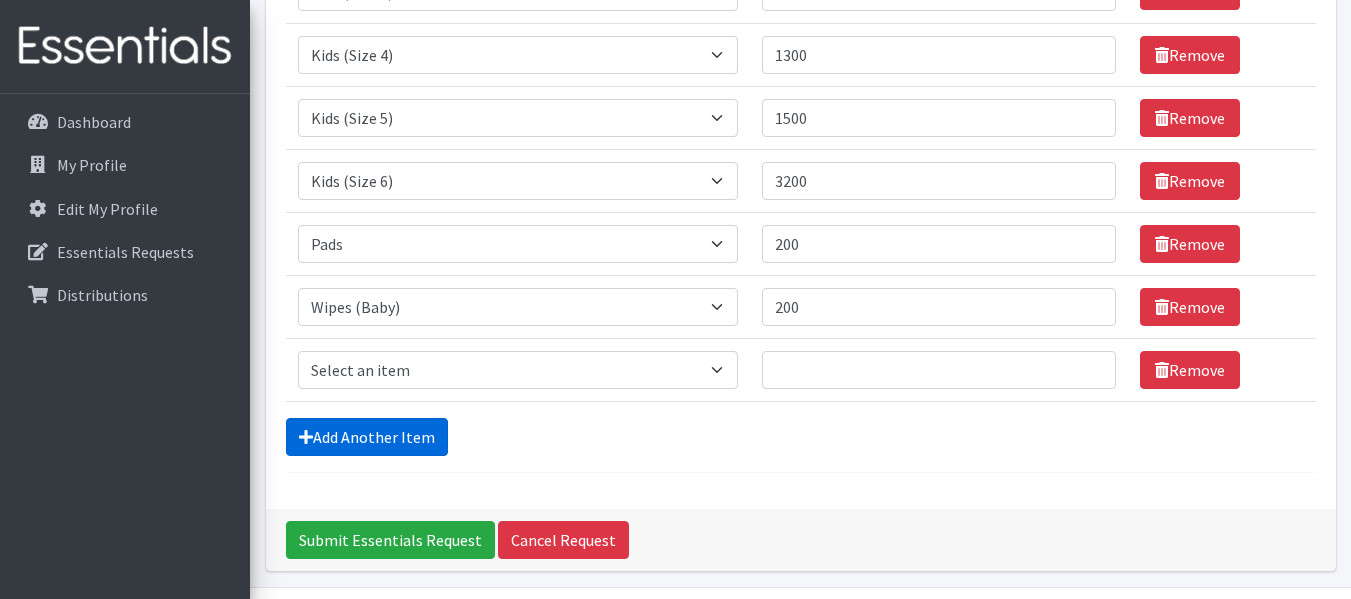 scroll, scrollTop: 413, scrollLeft: 0, axis: vertical 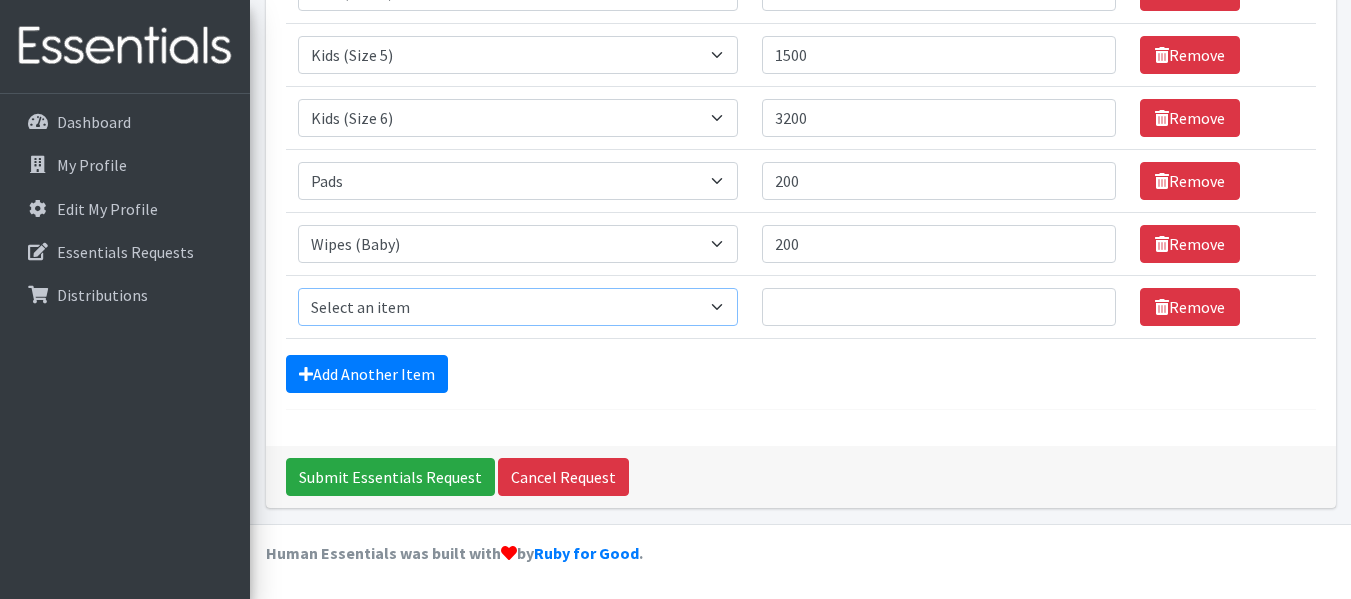 click on "Select an item
Baby Food
Children's Disposable Underwear L/XL
Kids (Newborn)
Kids (Preemie)
Kids (Size 1)
Kids (Size 2)
Kids (Size 3)
Kids (Size 4)
Kids (Size 5)
Kids (Size 6)
Kids (Size 7)
Kids (Size 8)
Kids Pull-Ups (2T-3T)
Kids Pull-Ups (3T-4T)
Kids Pull-Ups (4T-5T)
Pads
Wipes (Baby)" at bounding box center (518, 307) 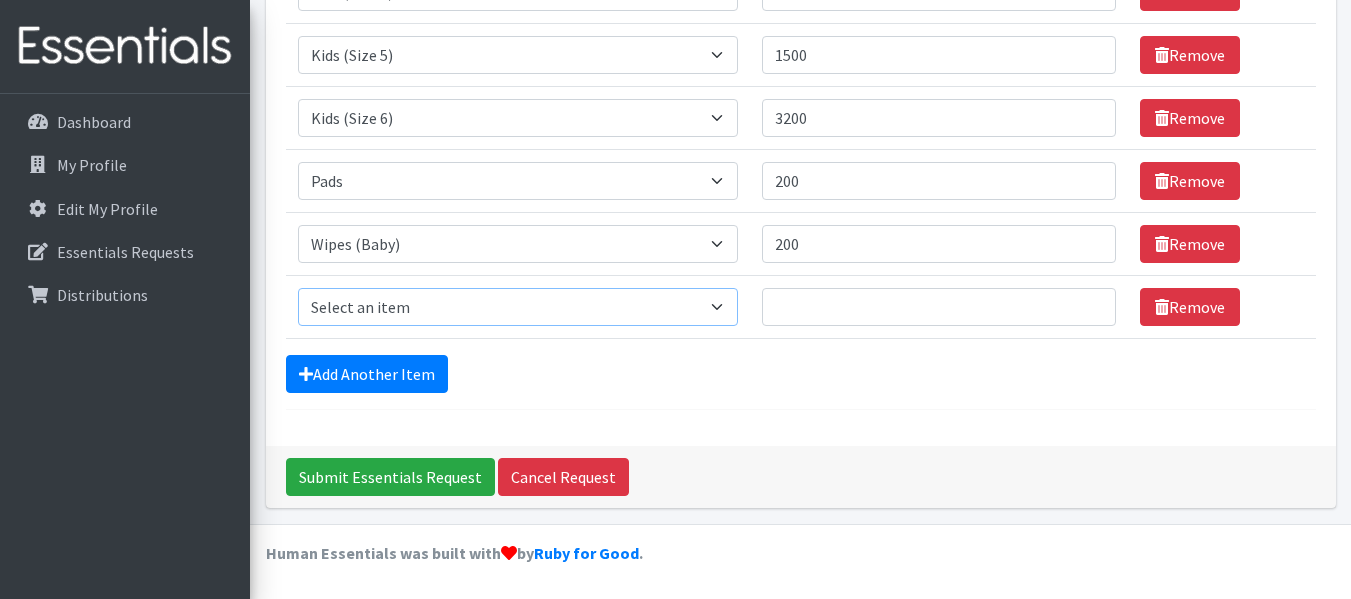 select on "10041" 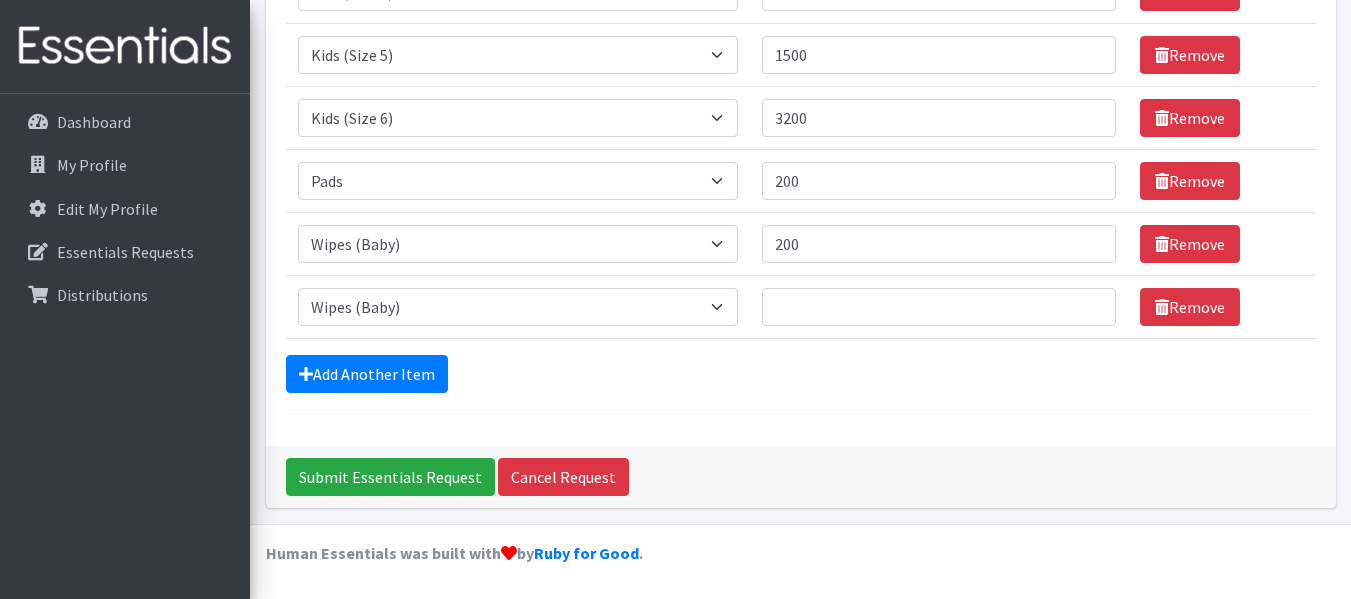 click on "Add Another Item" at bounding box center [801, 374] 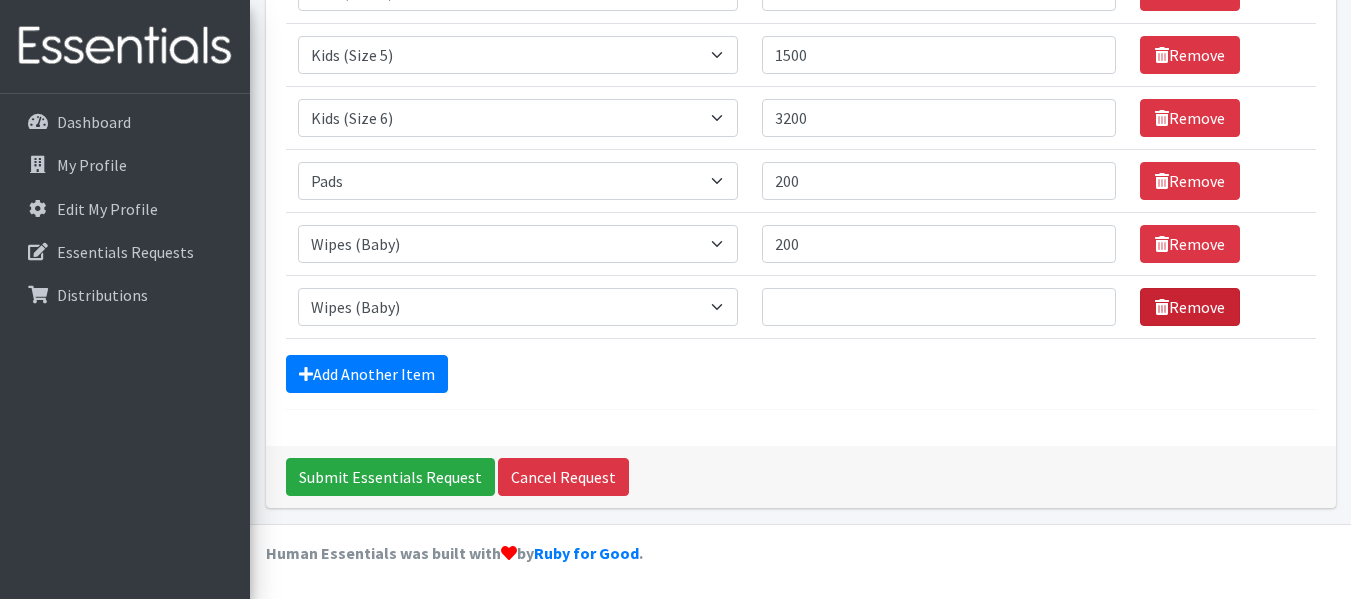 click on "Remove" at bounding box center [1190, 307] 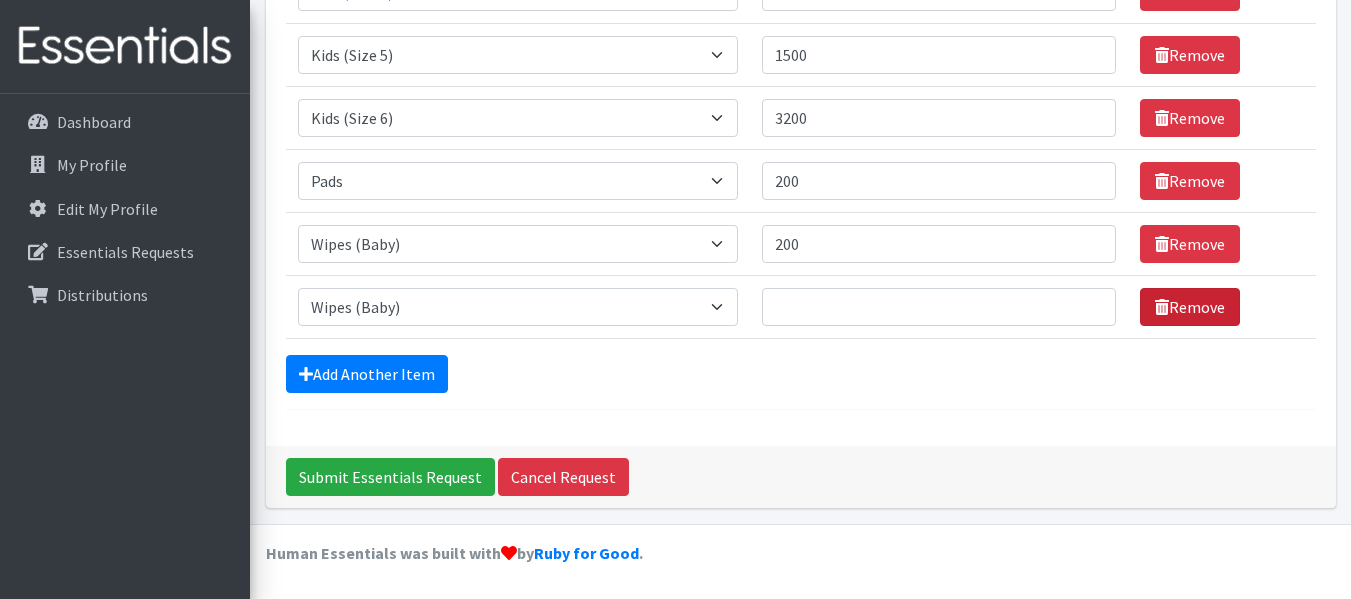 scroll, scrollTop: 350, scrollLeft: 0, axis: vertical 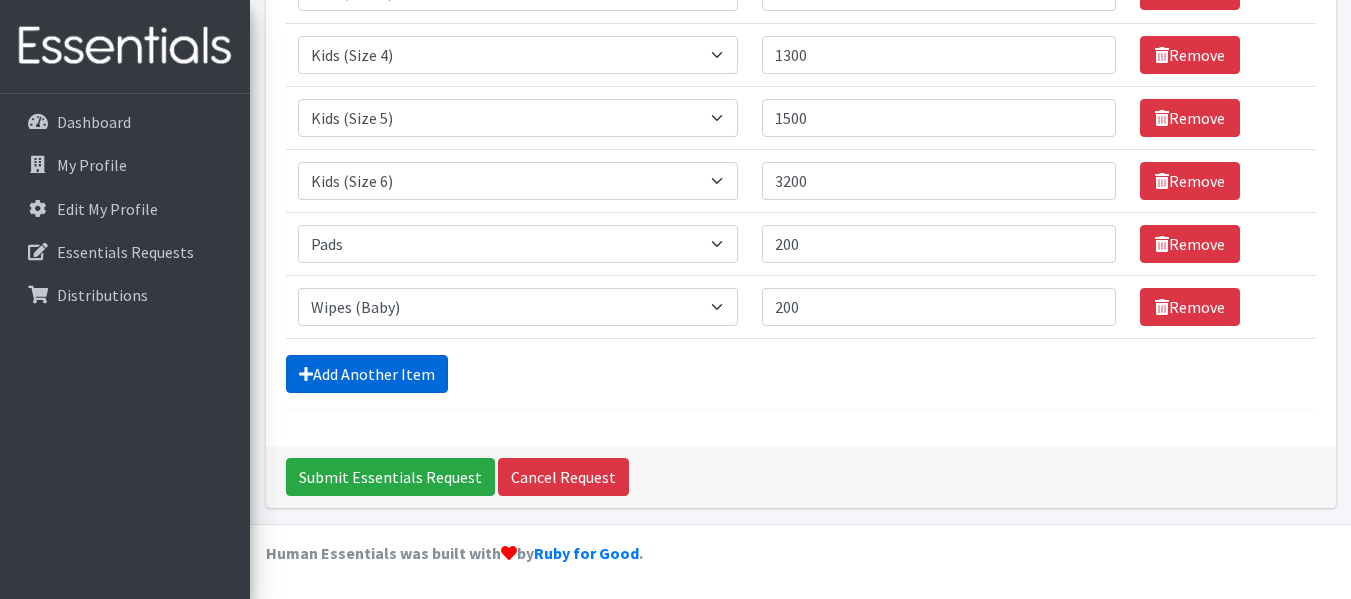 click on "Add Another Item" at bounding box center (367, 374) 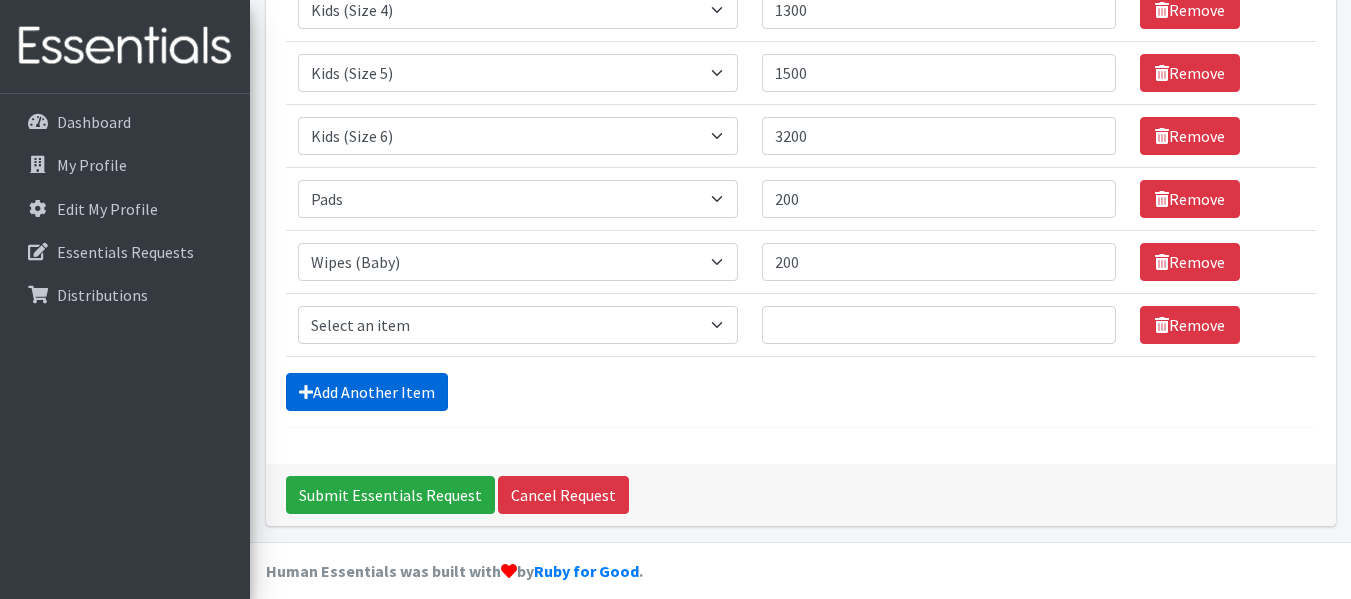 scroll, scrollTop: 413, scrollLeft: 0, axis: vertical 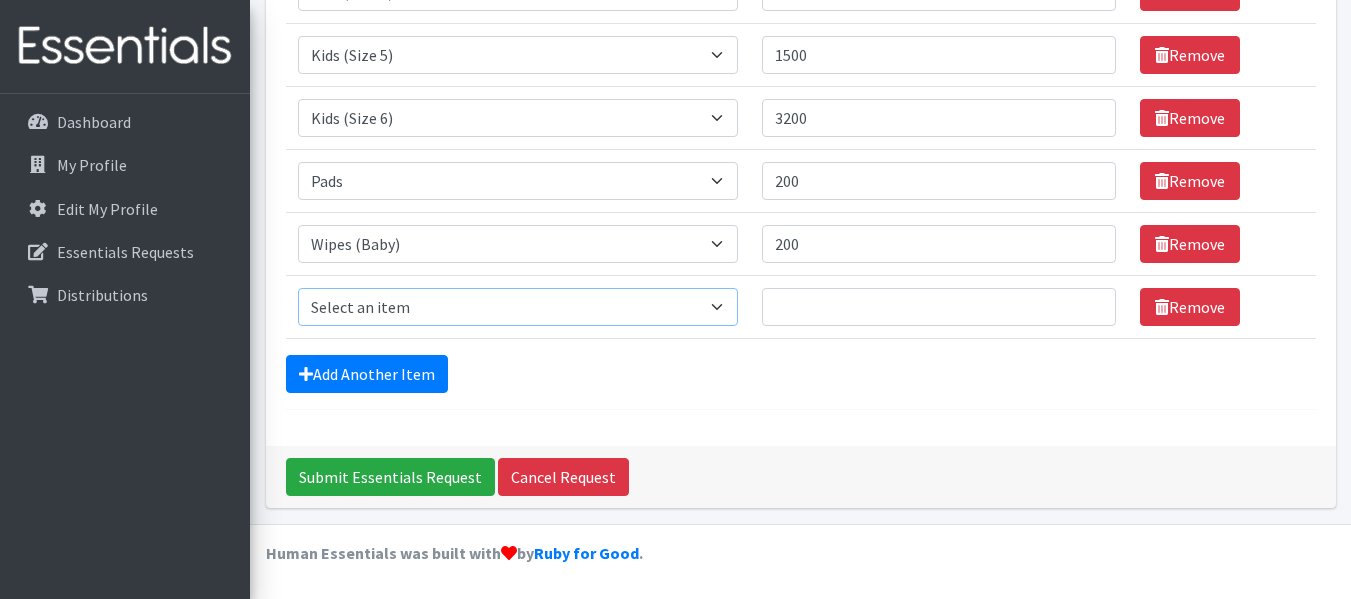 click on "Select an item
Baby Food
Children's Disposable Underwear L/XL
Kids (Newborn)
Kids (Preemie)
Kids (Size 1)
Kids (Size 2)
Kids (Size 3)
Kids (Size 4)
Kids (Size 5)
Kids (Size 6)
Kids (Size 7)
Kids (Size 8)
Kids Pull-Ups (2T-3T)
Kids Pull-Ups (3T-4T)
Kids Pull-Ups (4T-5T)
Pads
Wipes (Baby)" at bounding box center (518, 307) 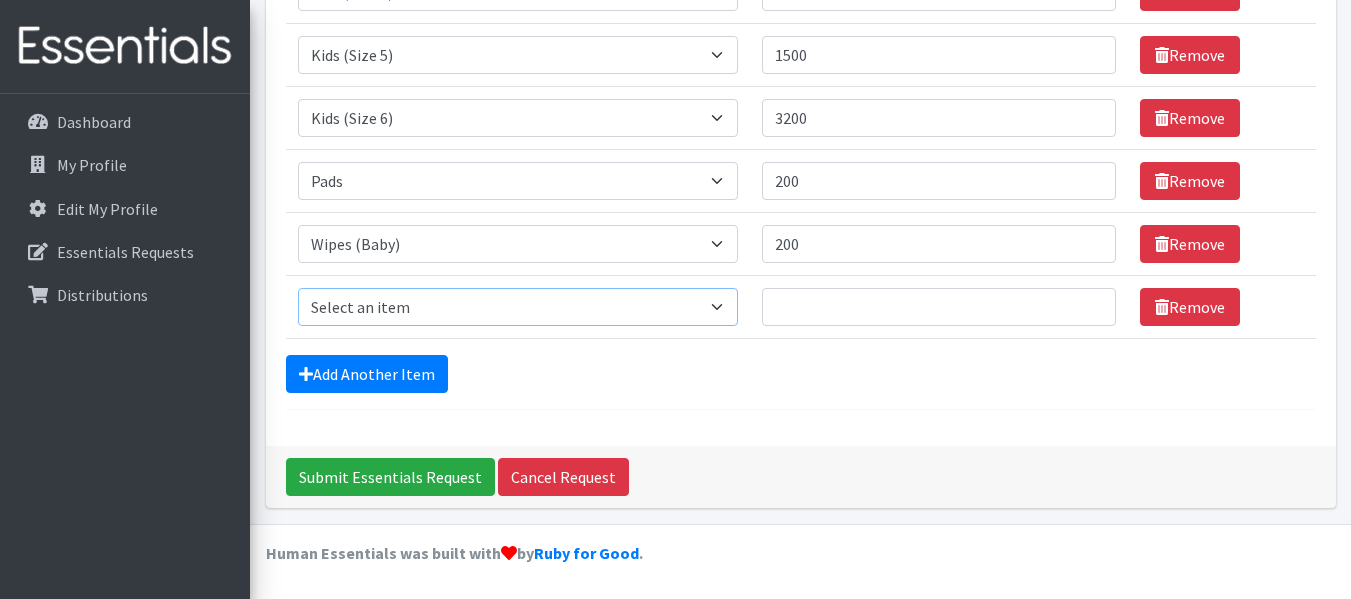 select on "13780" 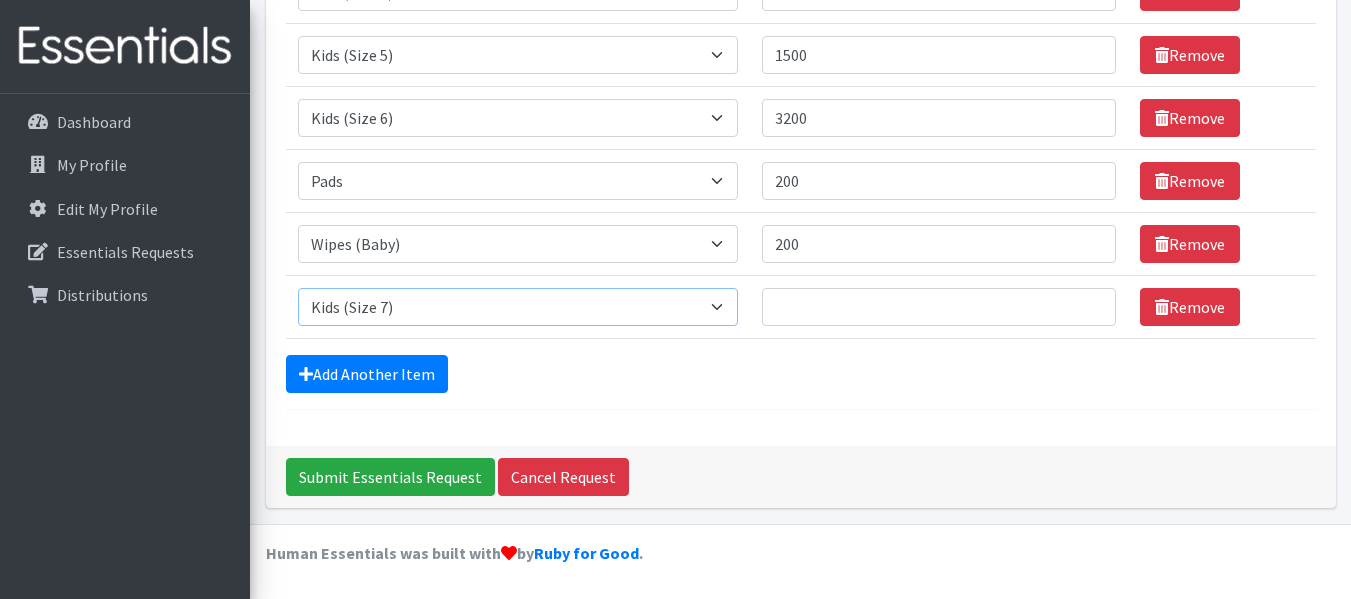 click on "Select an item
Baby Food
Children's Disposable Underwear L/XL
Kids (Newborn)
Kids (Preemie)
Kids (Size 1)
Kids (Size 2)
Kids (Size 3)
Kids (Size 4)
Kids (Size 5)
Kids (Size 6)
Kids (Size 7)
Kids (Size 8)
Kids Pull-Ups (2T-3T)
Kids Pull-Ups (3T-4T)
Kids Pull-Ups (4T-5T)
Pads
Wipes (Baby)" at bounding box center [518, 307] 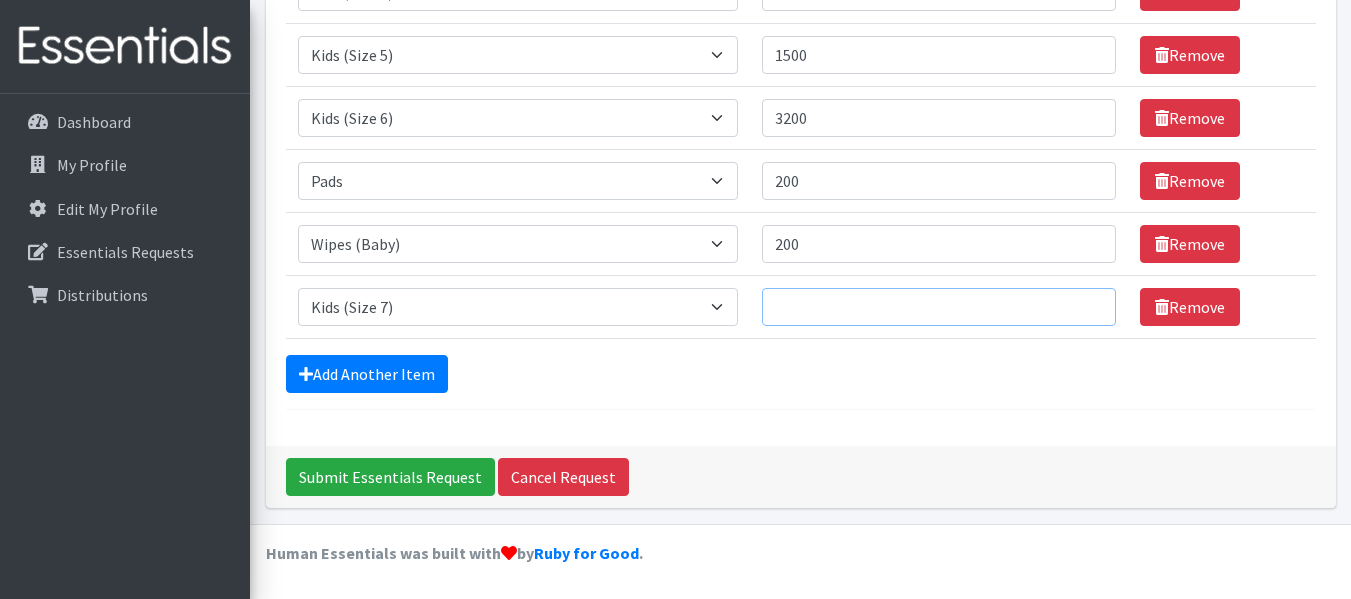 click on "Quantity" at bounding box center (939, 307) 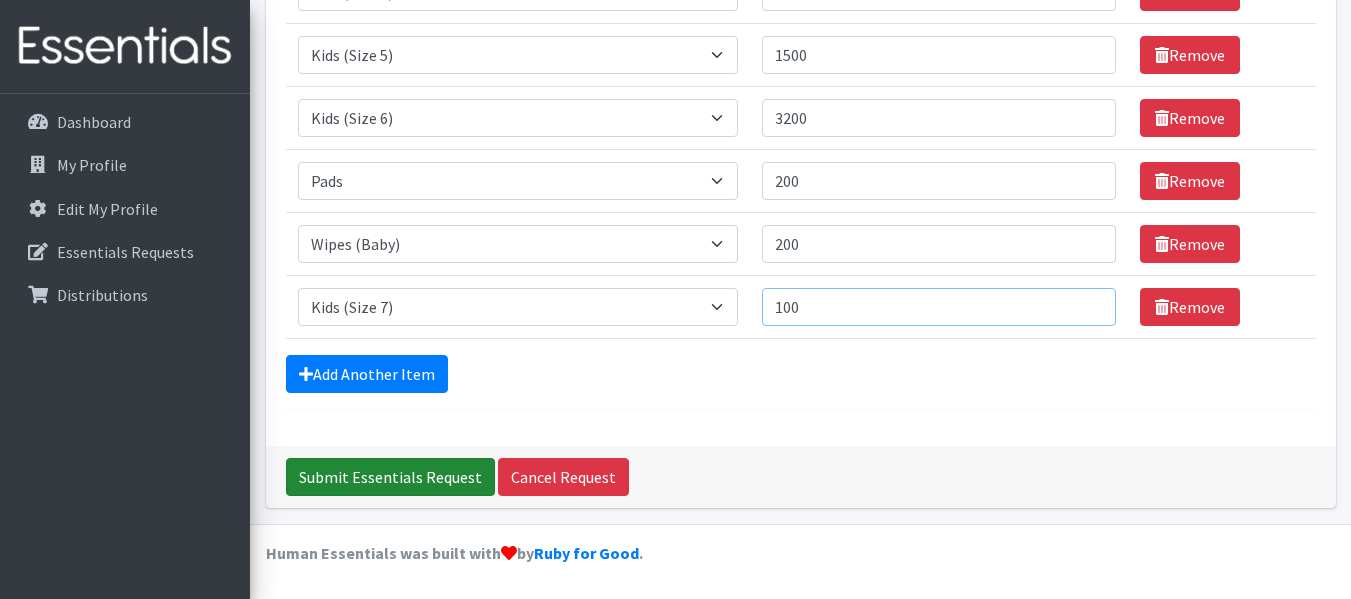 type on "100" 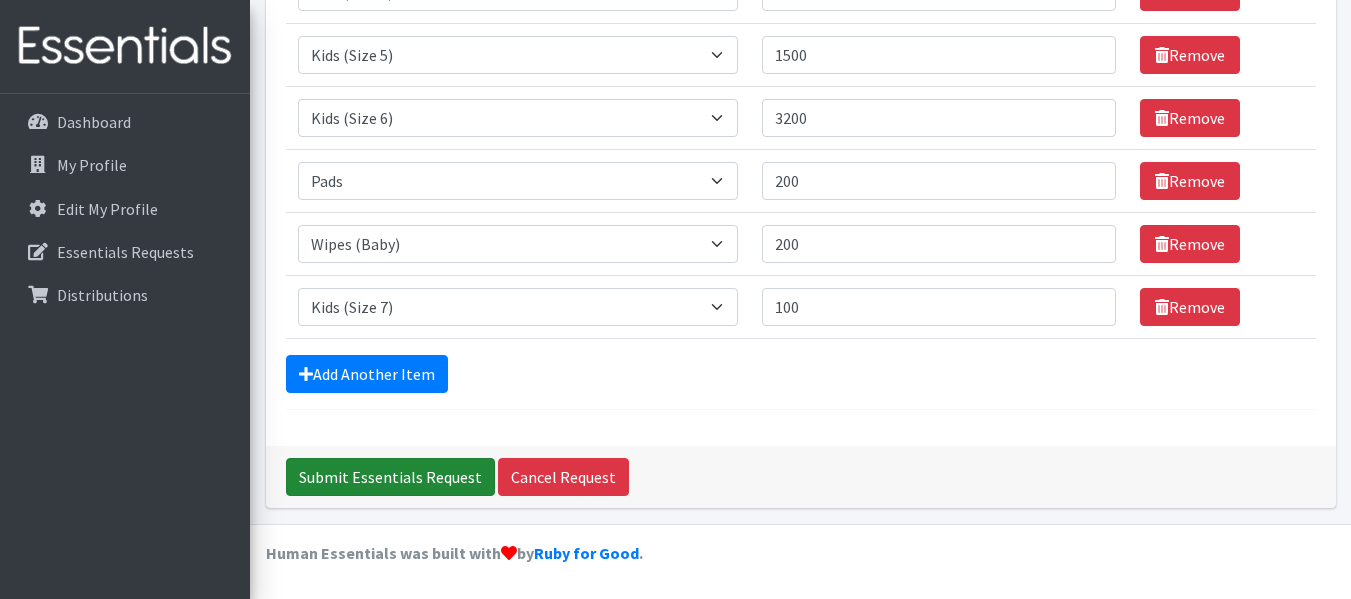 click on "Submit Essentials Request" at bounding box center (390, 477) 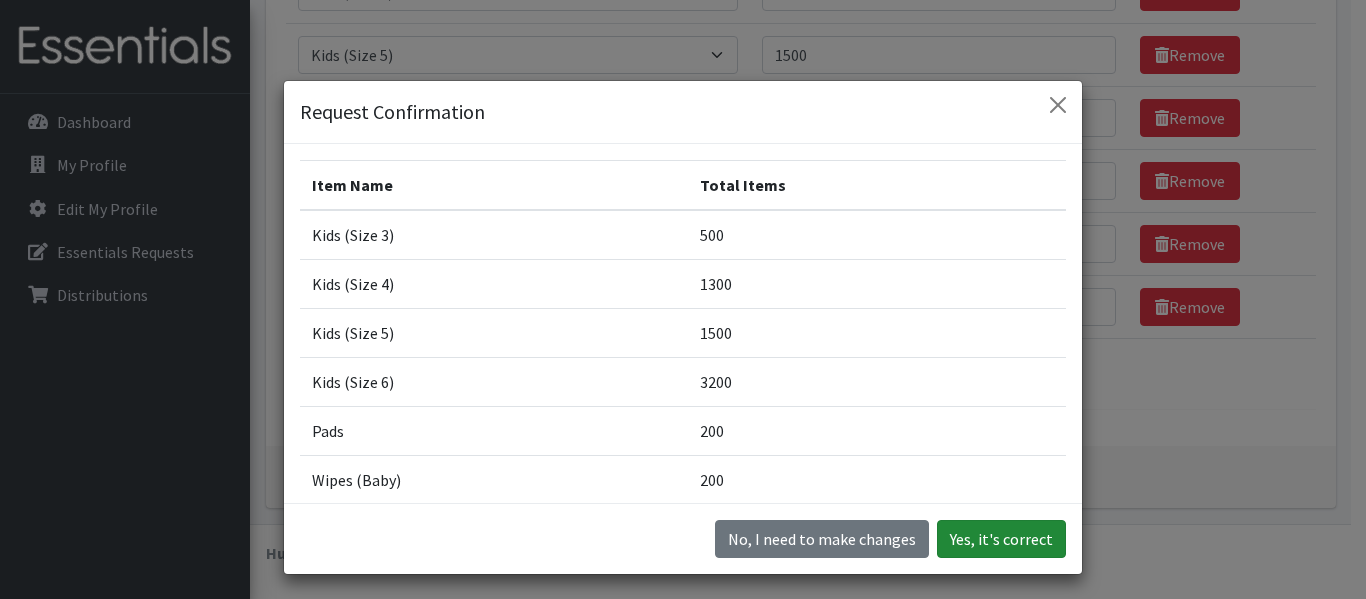 click on "Yes, it's correct" at bounding box center [1001, 539] 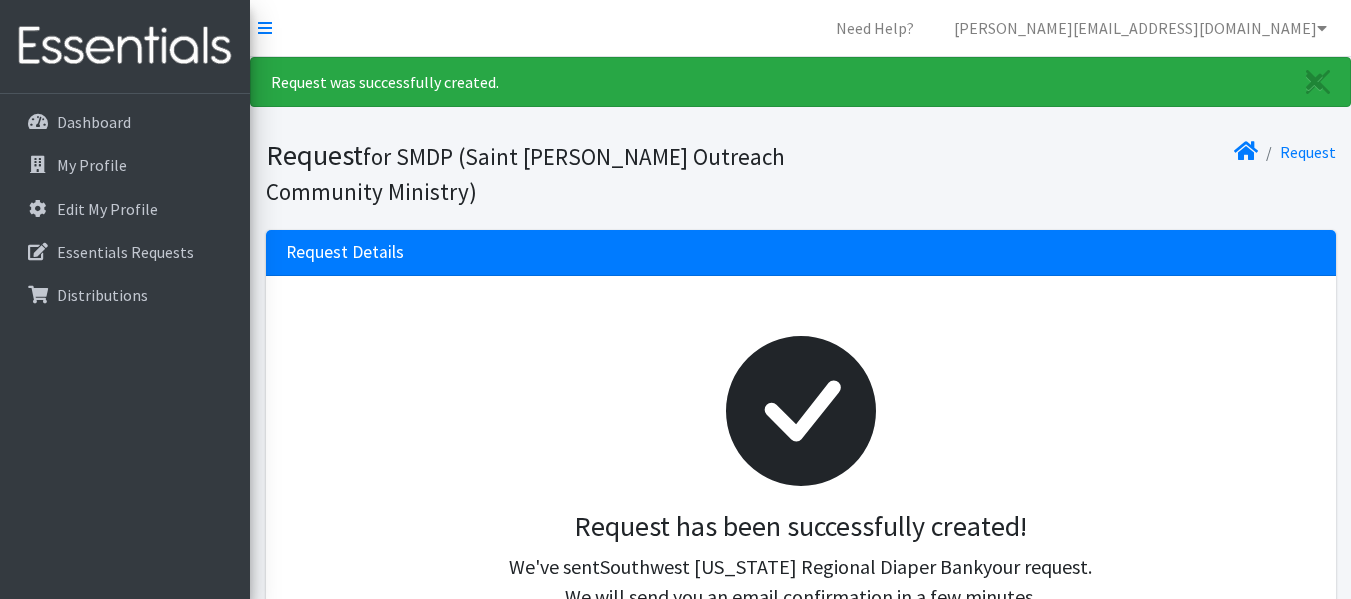 scroll, scrollTop: 0, scrollLeft: 0, axis: both 